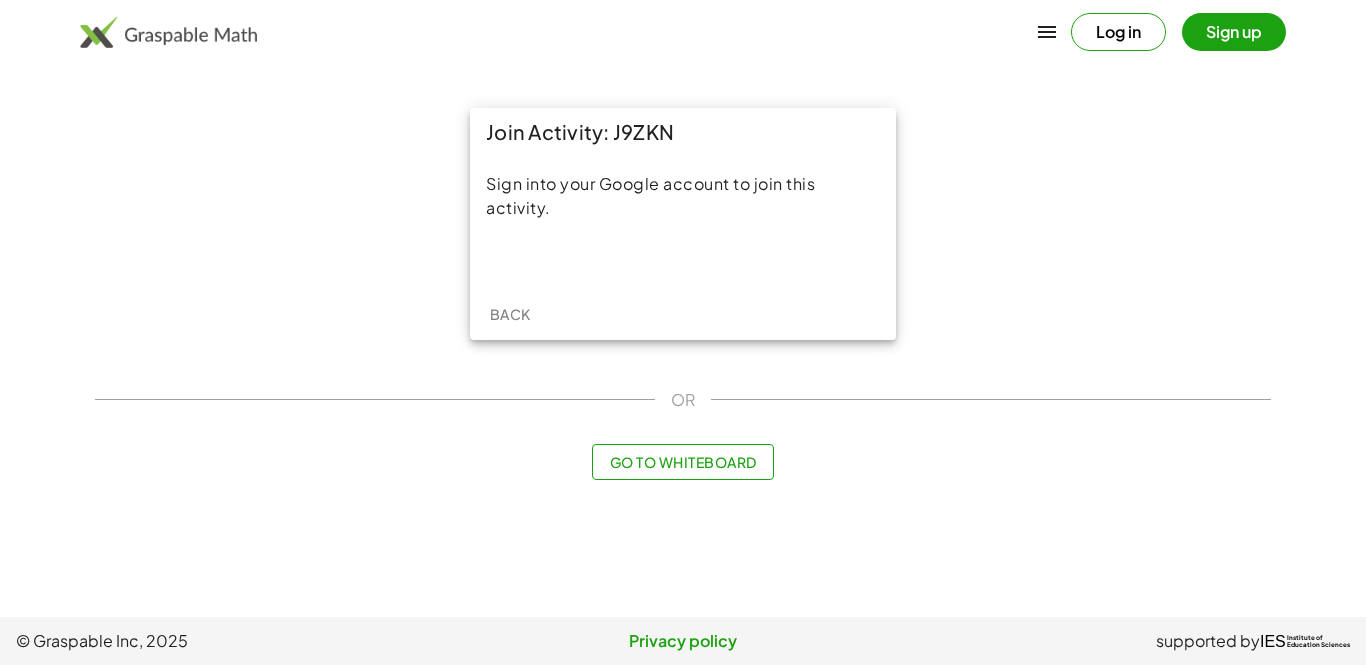 scroll, scrollTop: 0, scrollLeft: 0, axis: both 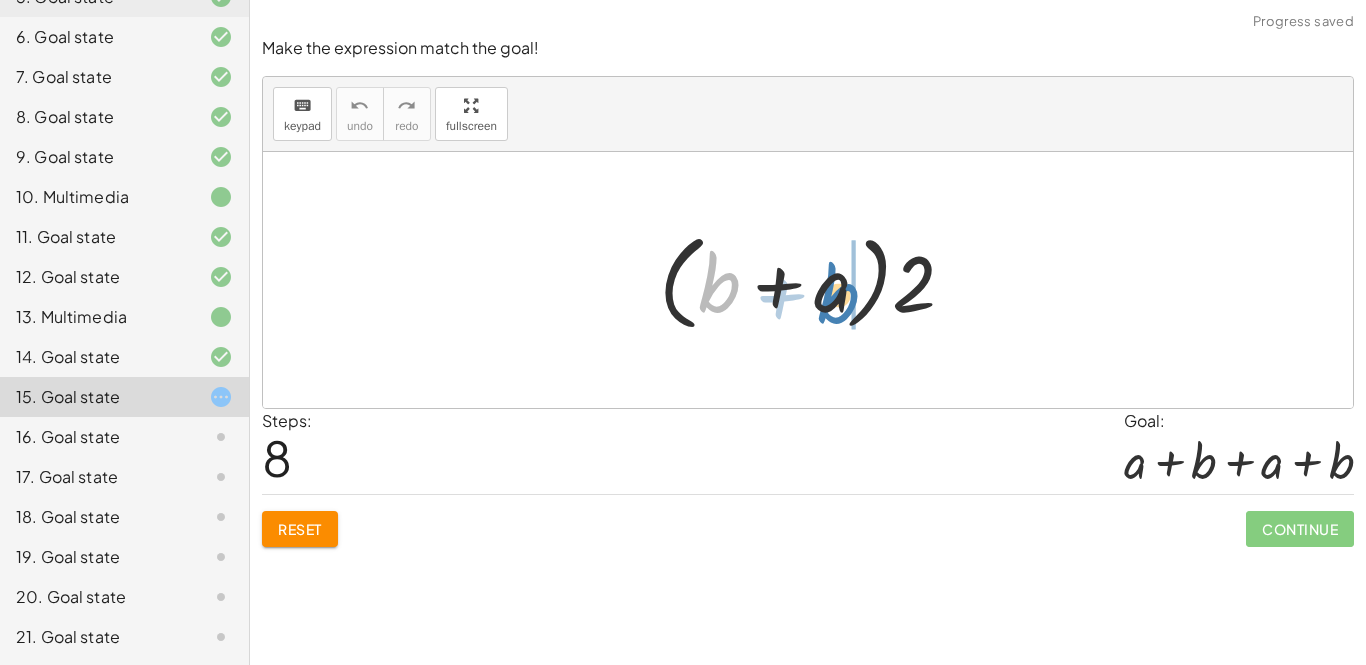 drag, startPoint x: 698, startPoint y: 293, endPoint x: 815, endPoint y: 304, distance: 117.51595 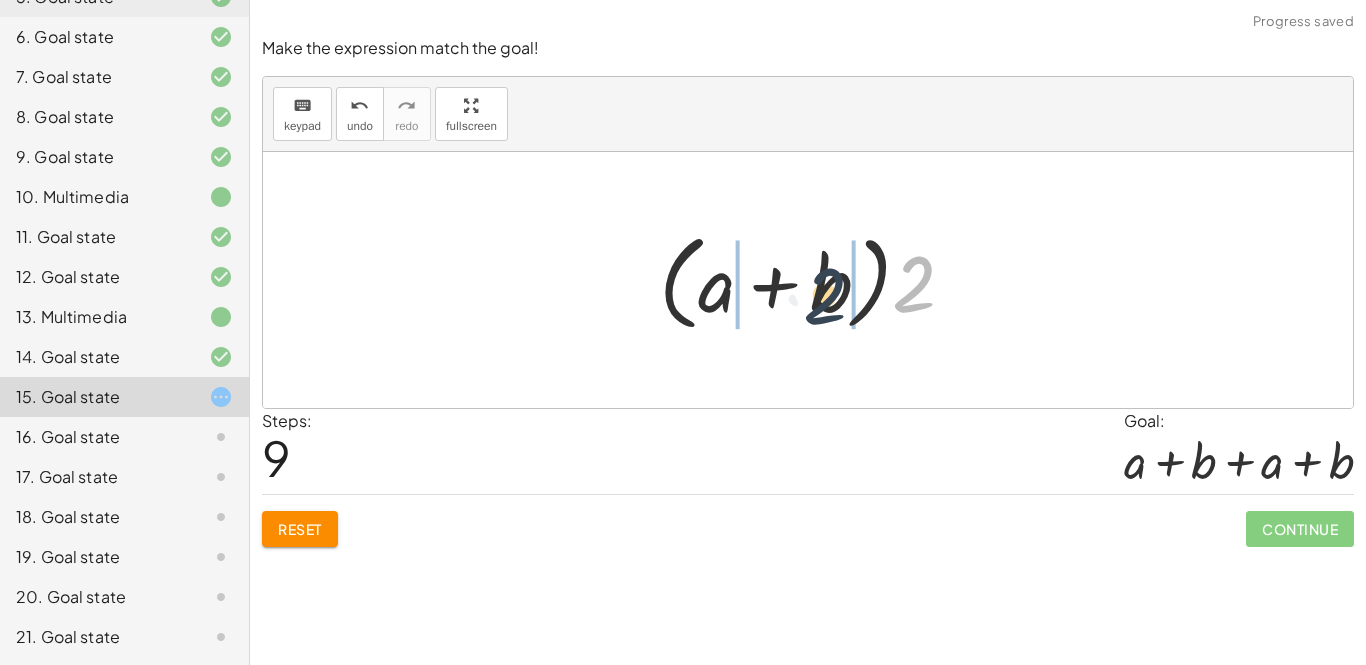 drag, startPoint x: 902, startPoint y: 269, endPoint x: 809, endPoint y: 281, distance: 93.770996 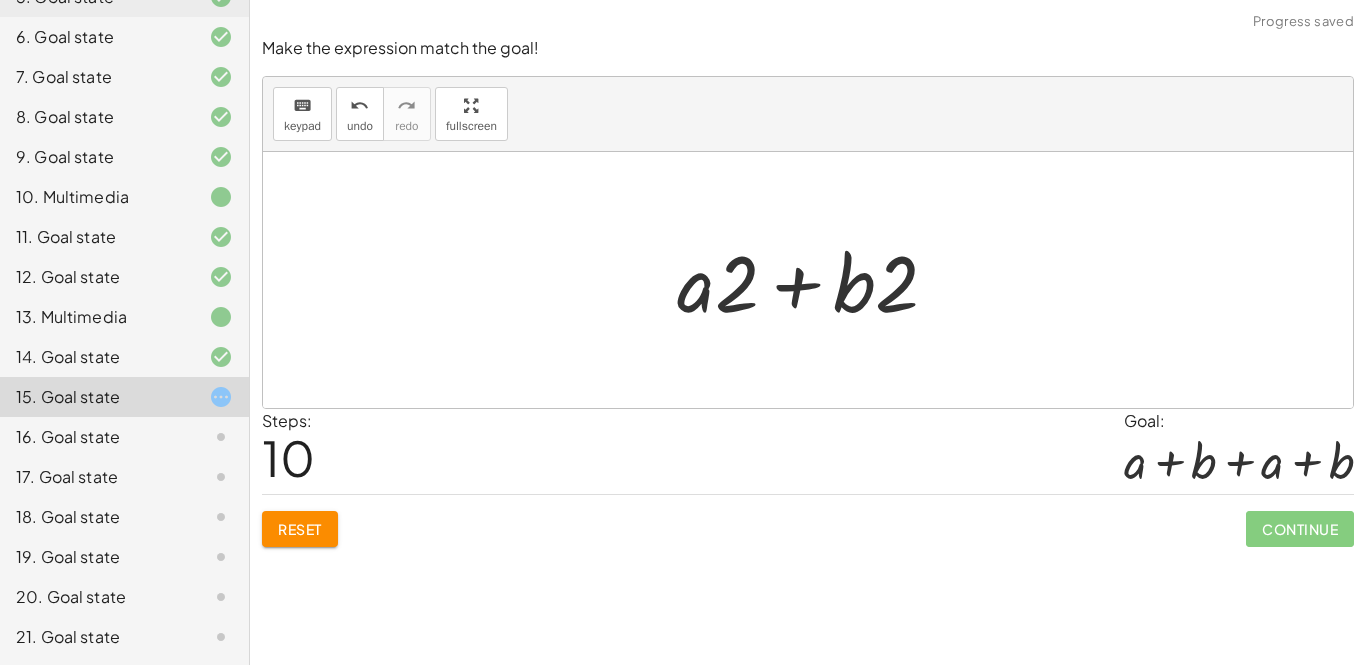 click on "Reset" 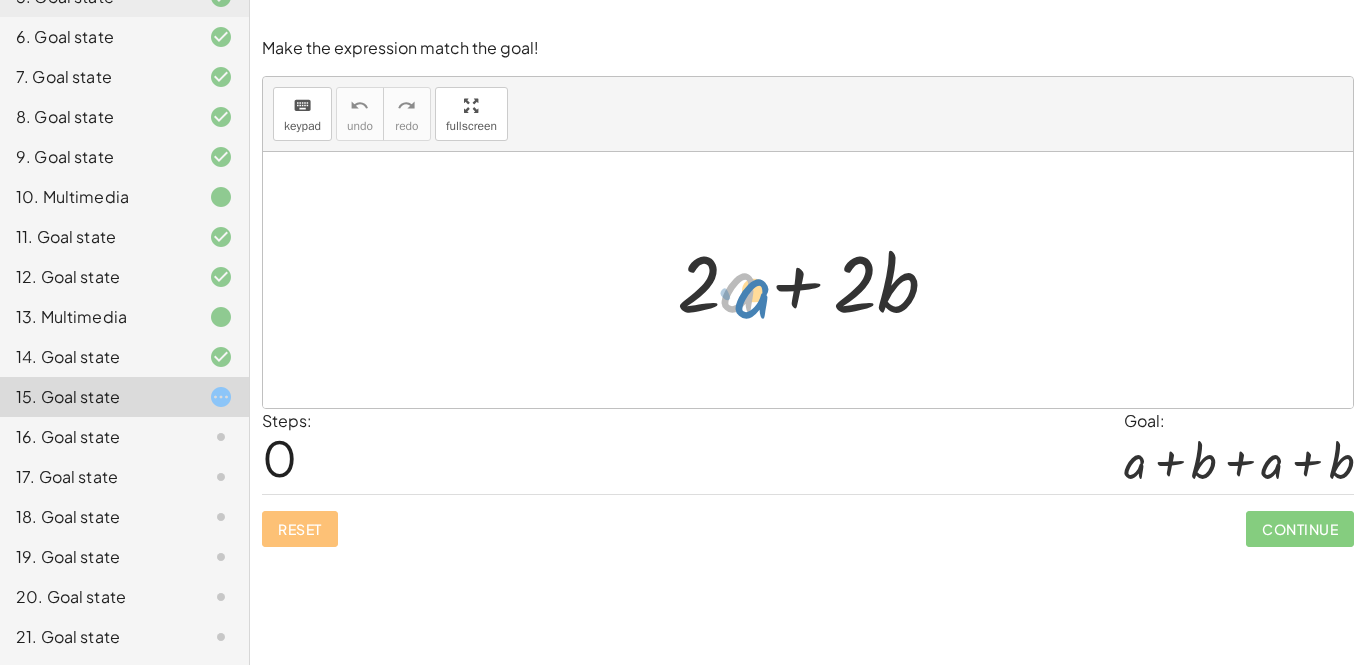 click at bounding box center [815, 280] 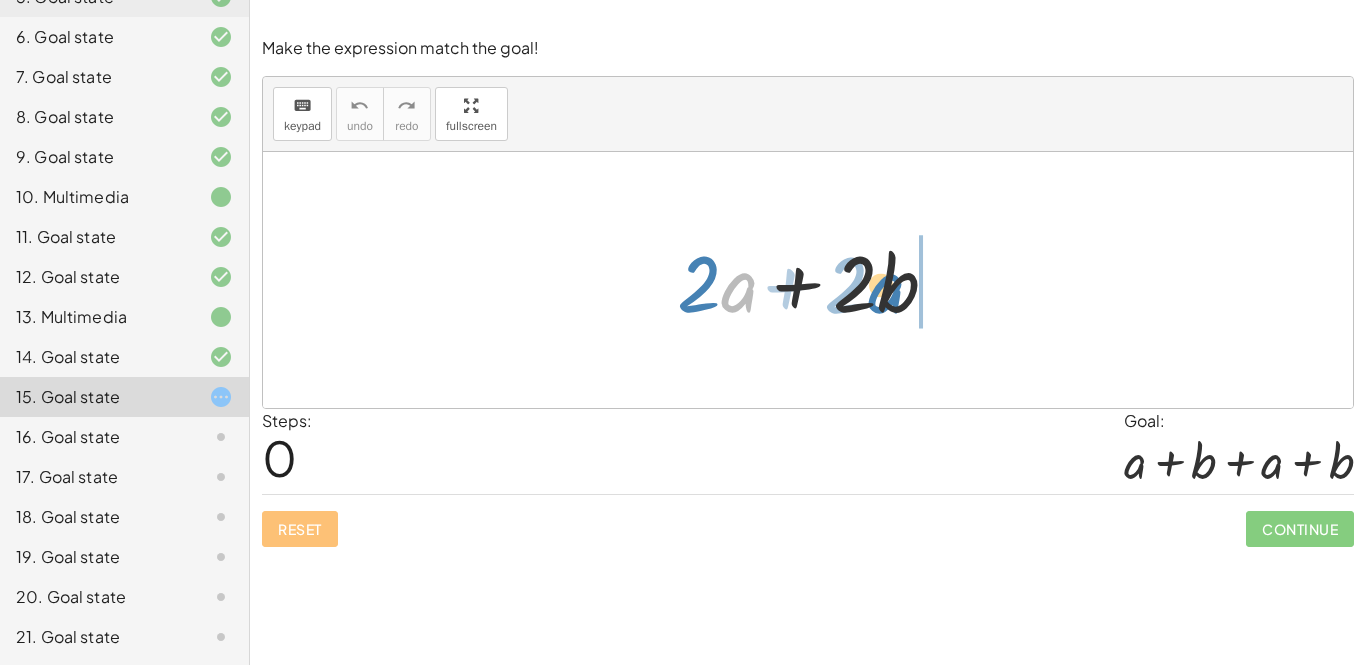 drag, startPoint x: 748, startPoint y: 292, endPoint x: 906, endPoint y: 292, distance: 158 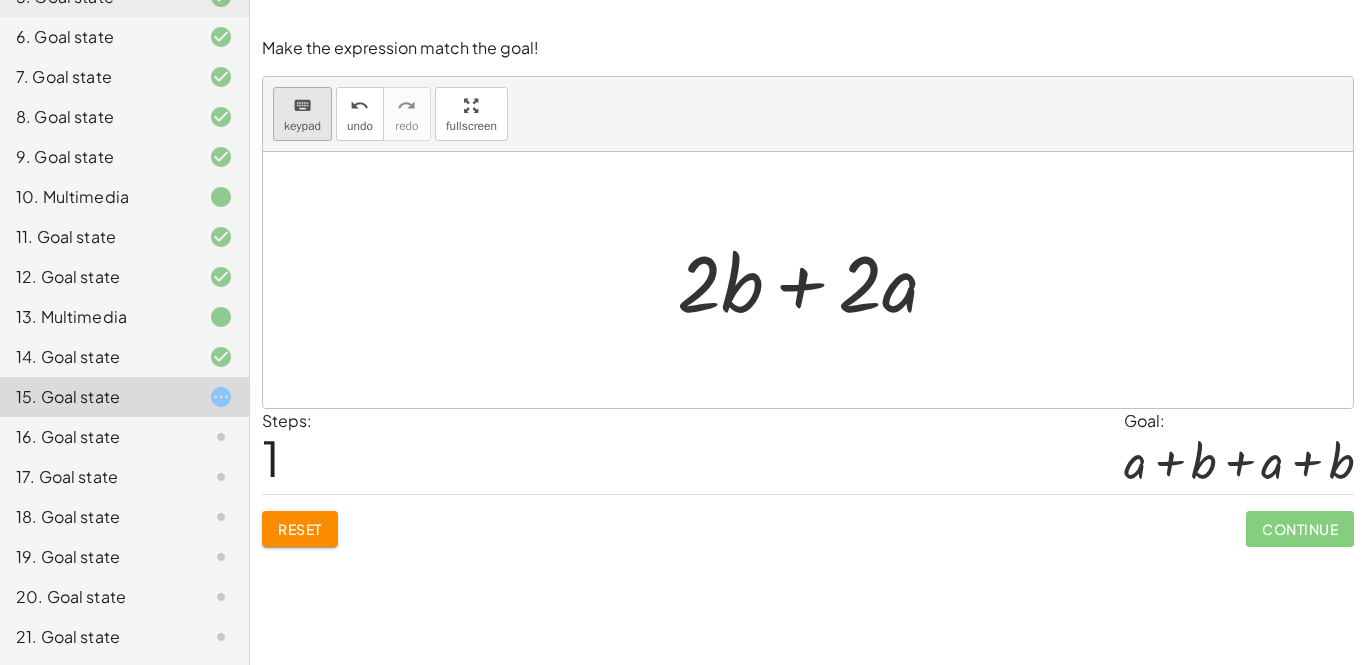 click on "keyboard" at bounding box center (302, 106) 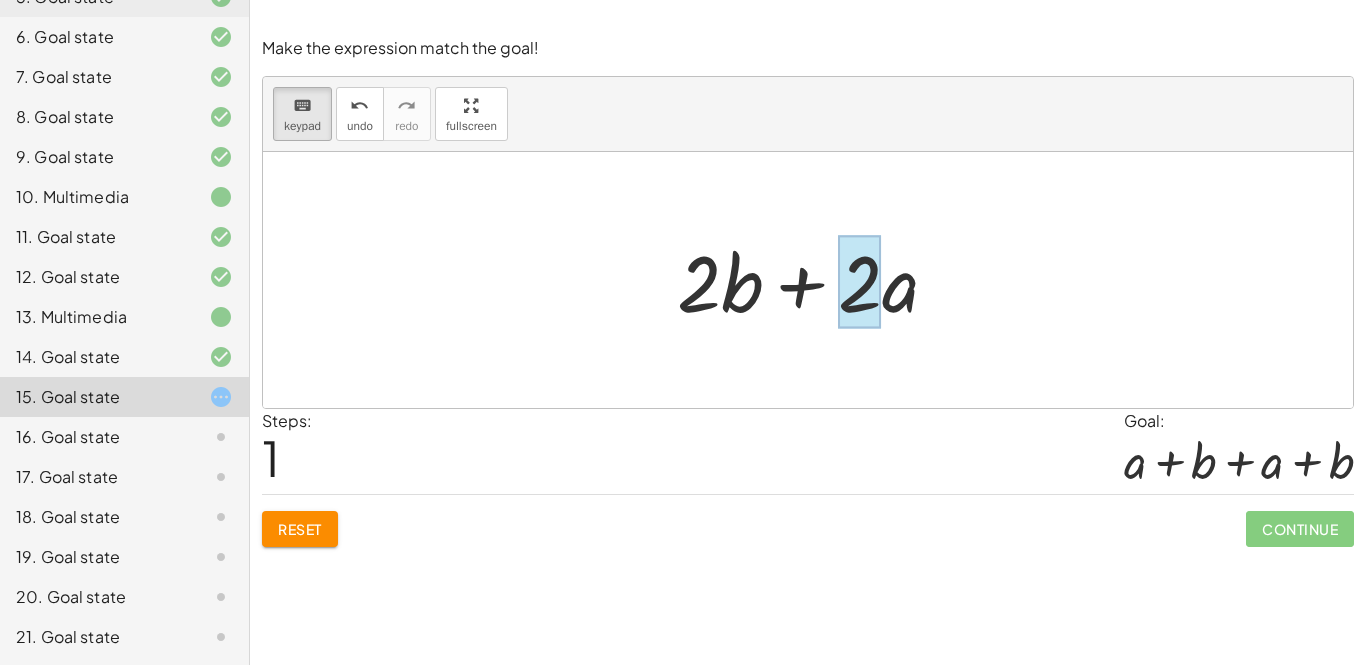 click at bounding box center [860, 282] 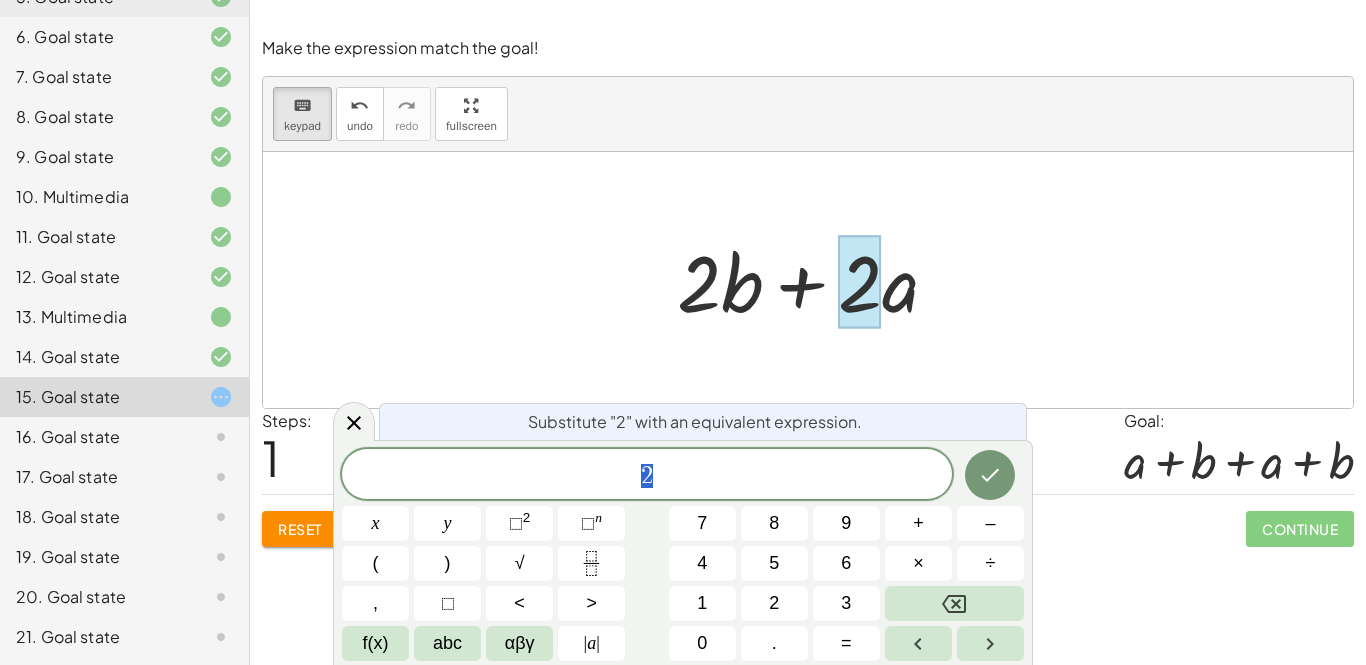 scroll, scrollTop: 1, scrollLeft: 0, axis: vertical 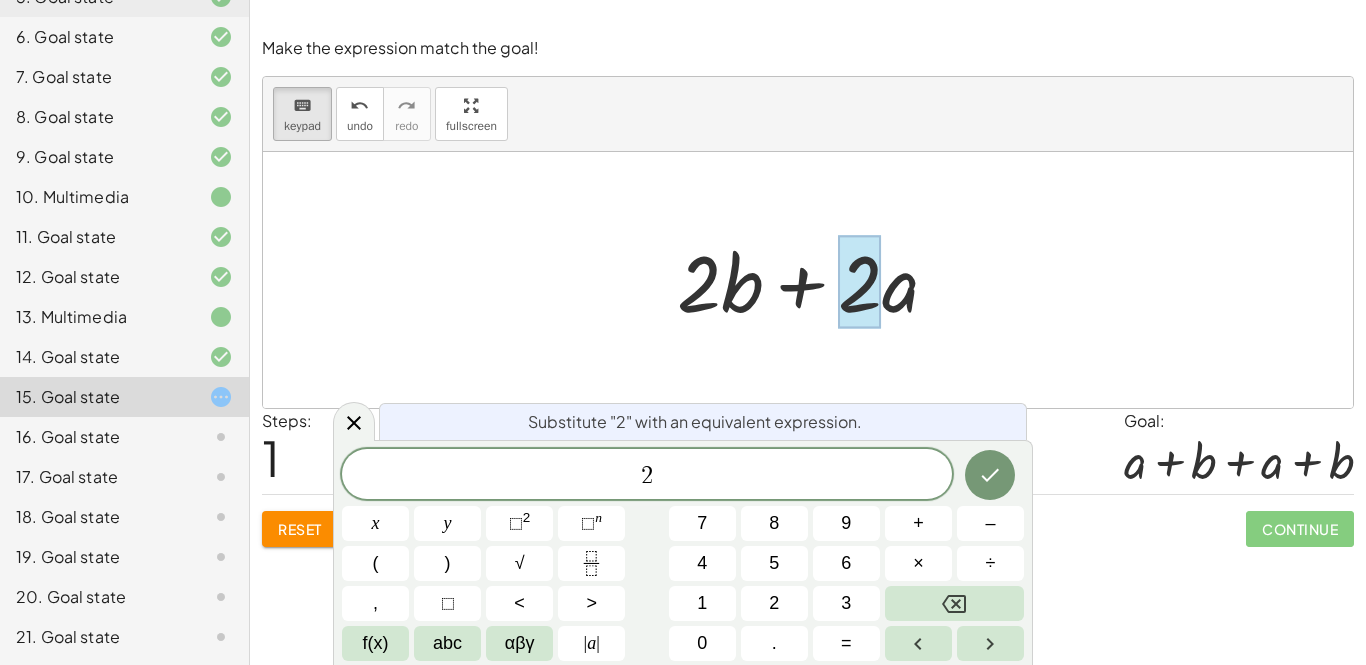 drag, startPoint x: 837, startPoint y: 258, endPoint x: 903, endPoint y: 278, distance: 68.96376 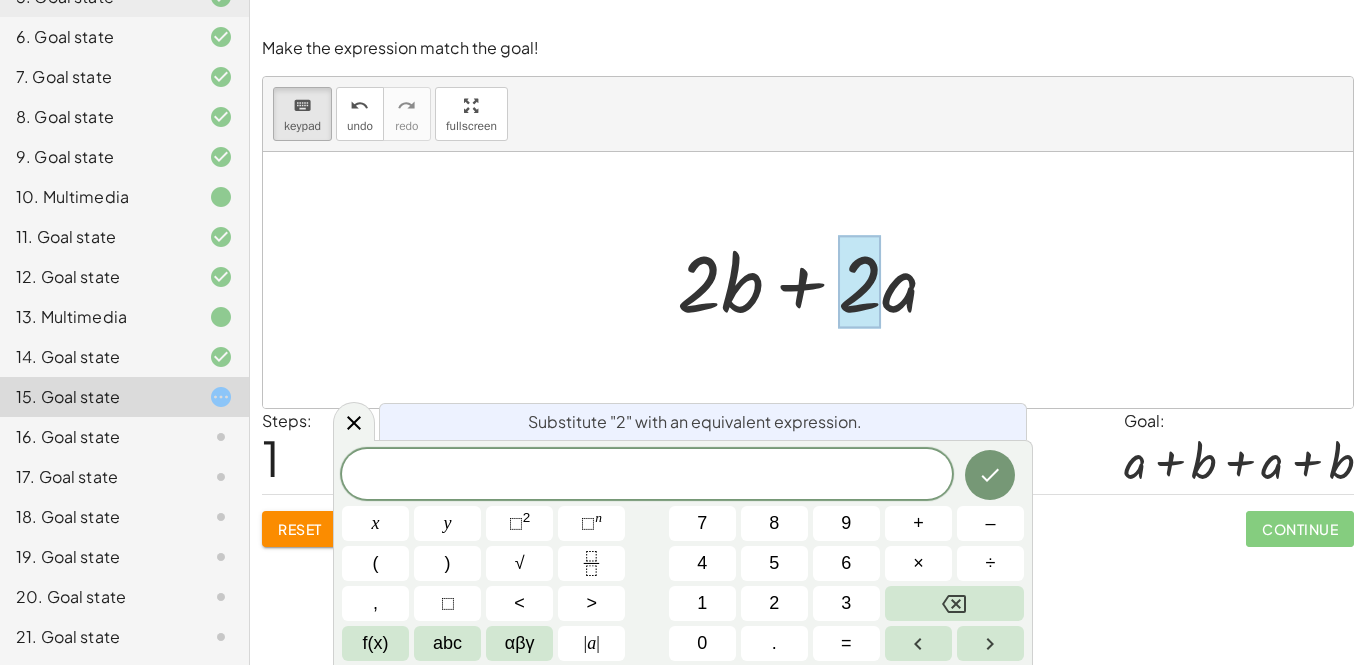 scroll, scrollTop: 3, scrollLeft: 0, axis: vertical 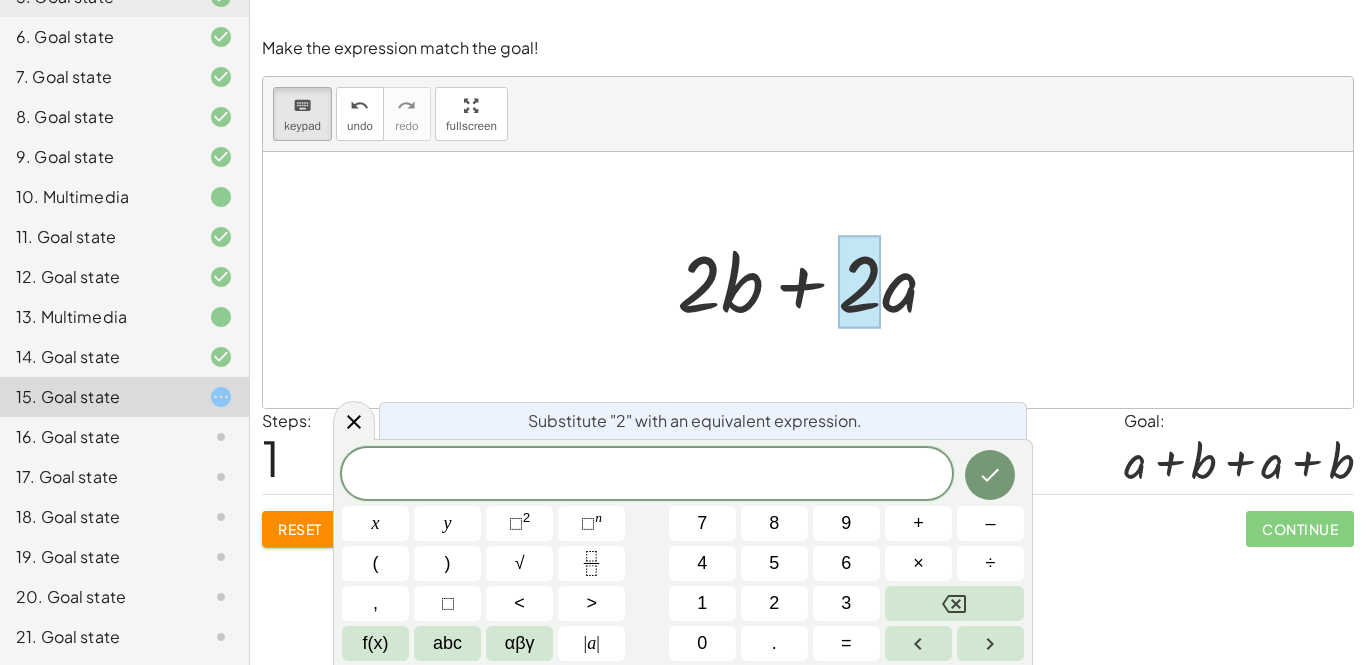 click at bounding box center (815, 280) 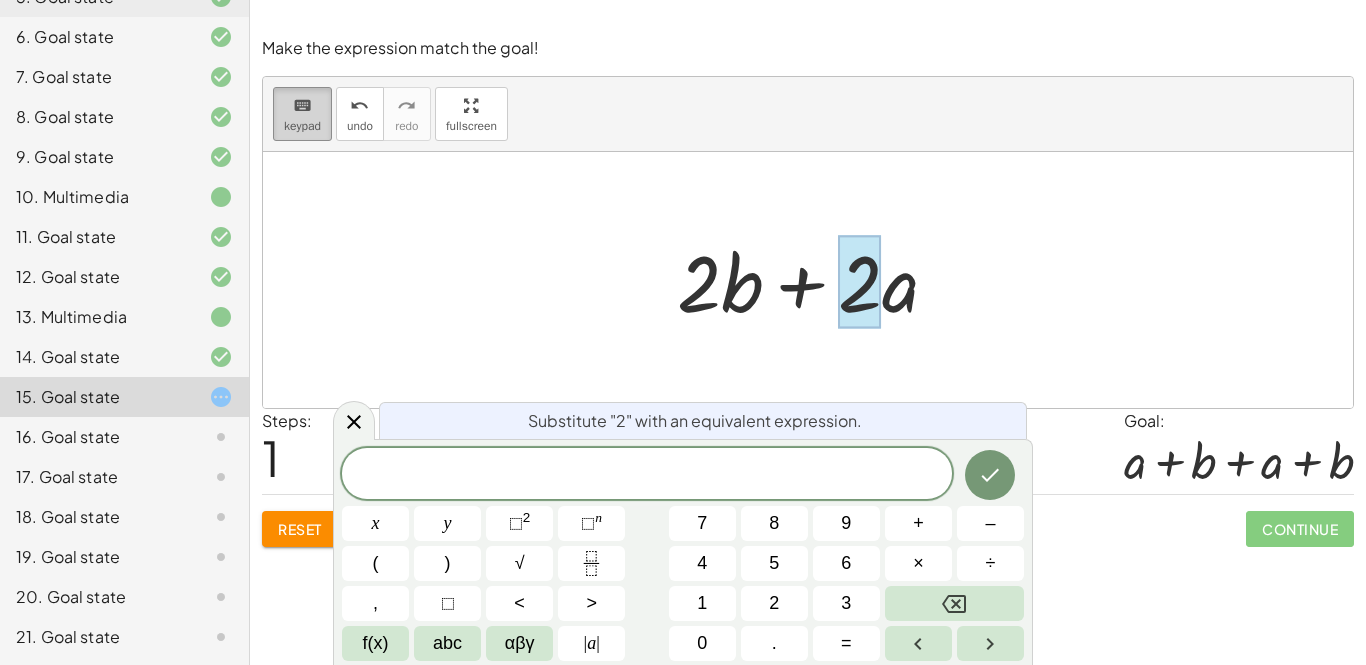 click on "keypad" at bounding box center (302, 126) 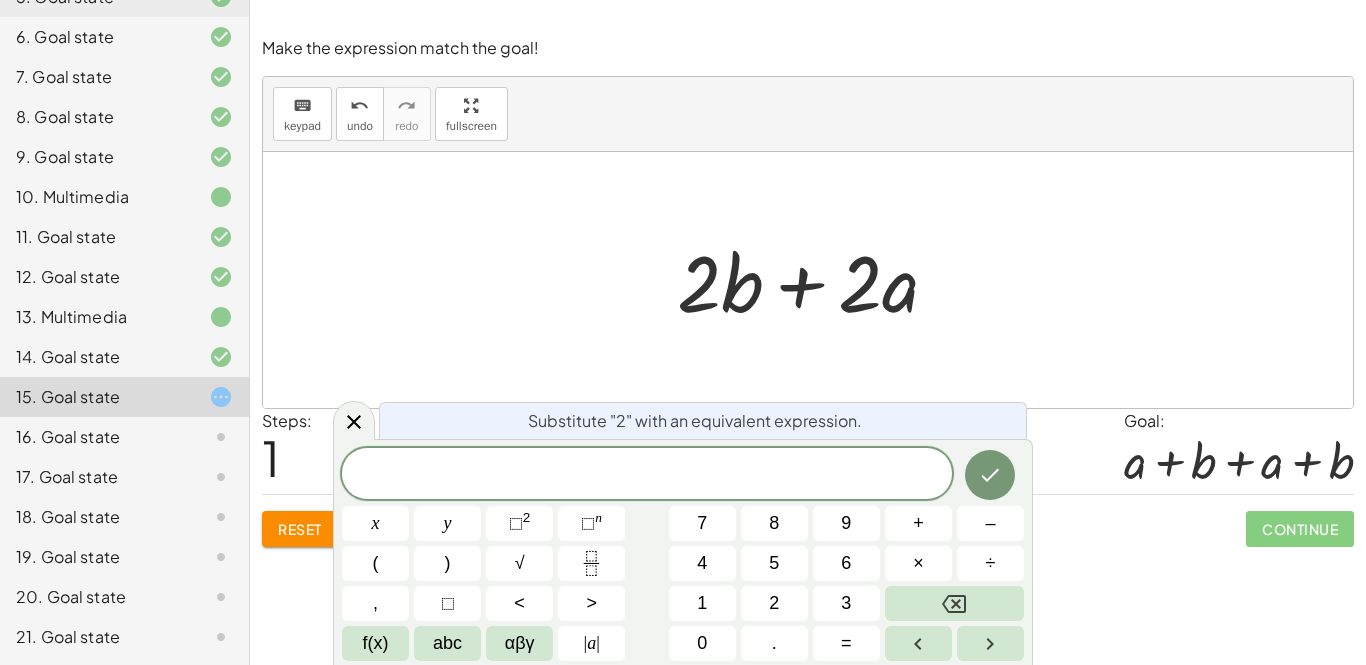 click at bounding box center (815, 280) 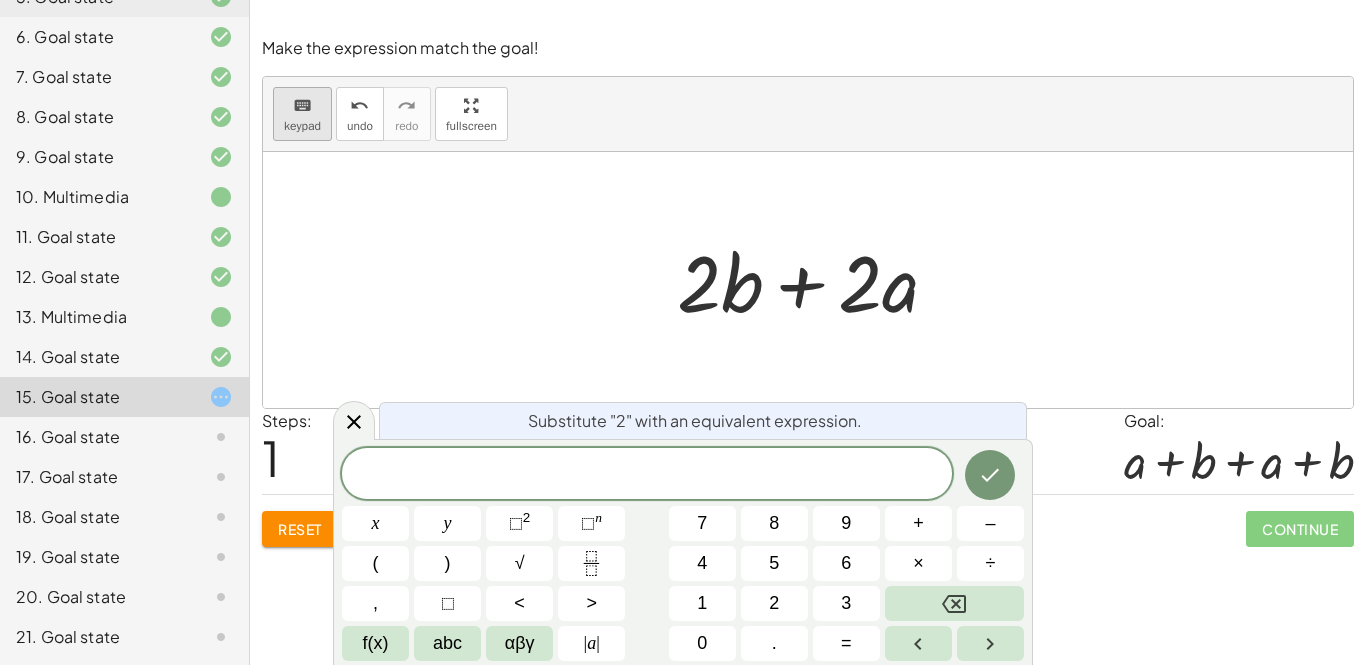 click on "keyboard keypad" at bounding box center [302, 114] 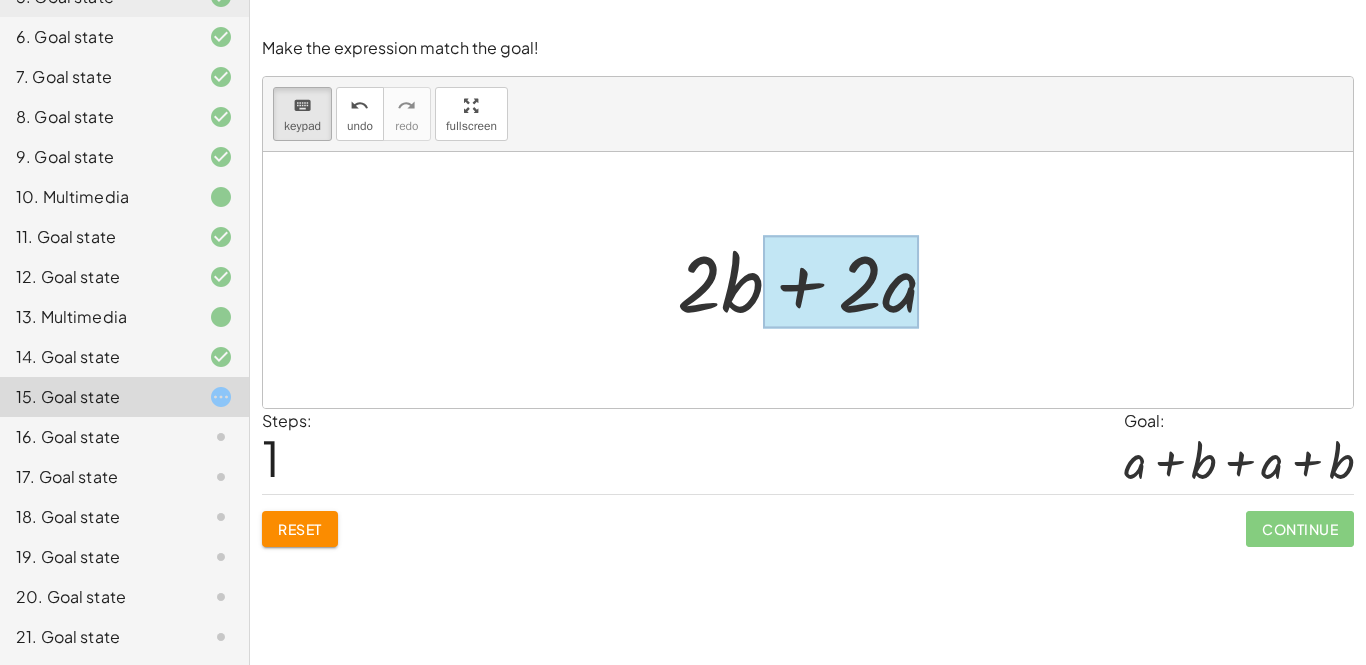 click at bounding box center [841, 282] 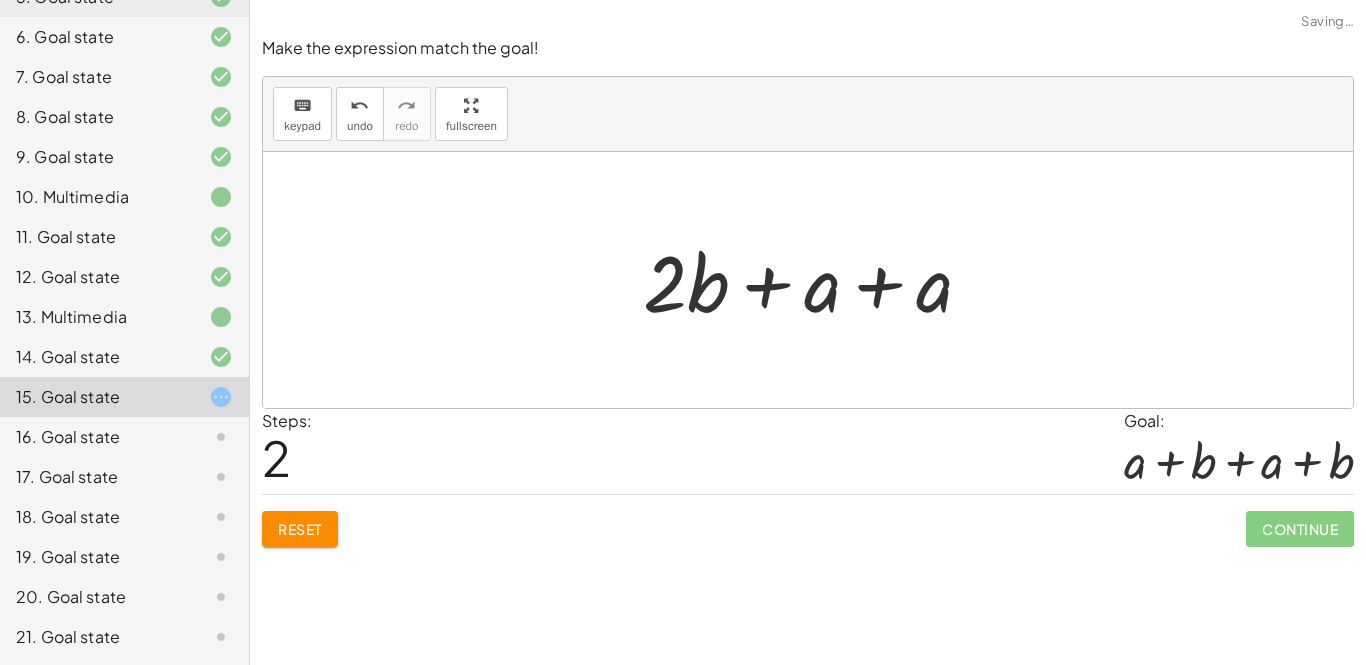 scroll, scrollTop: 0, scrollLeft: 0, axis: both 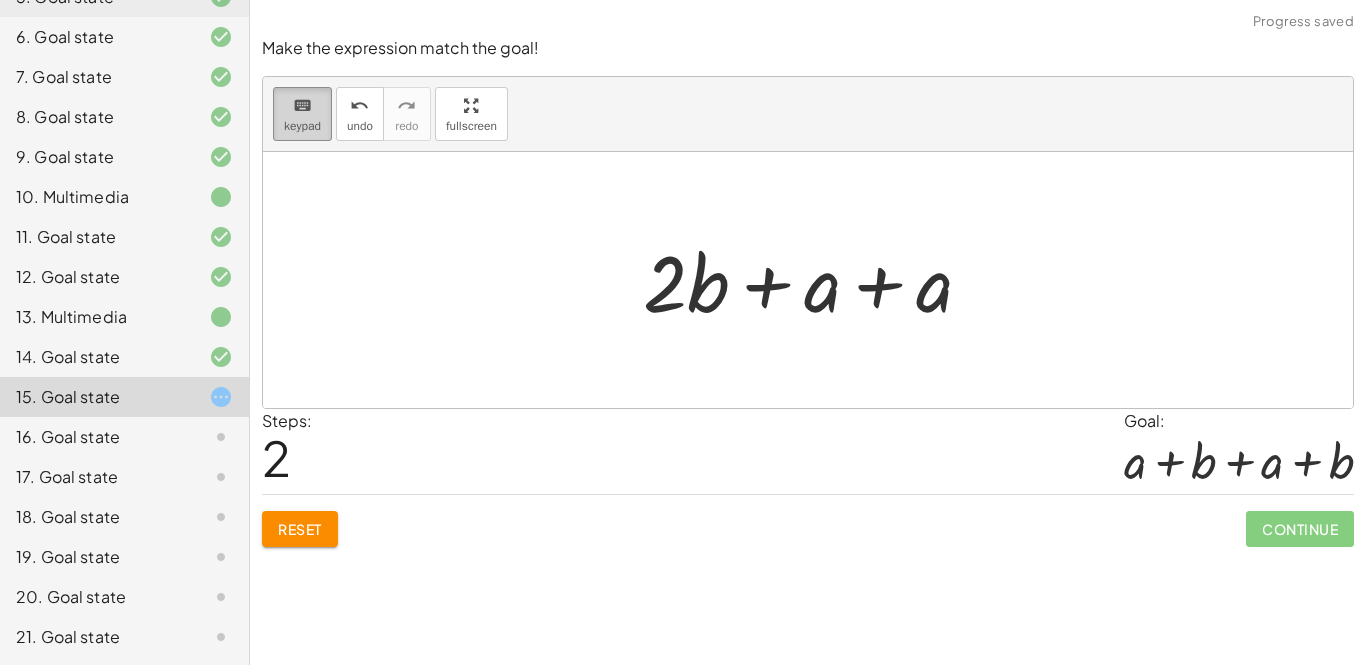 click on "keyboard" at bounding box center (302, 105) 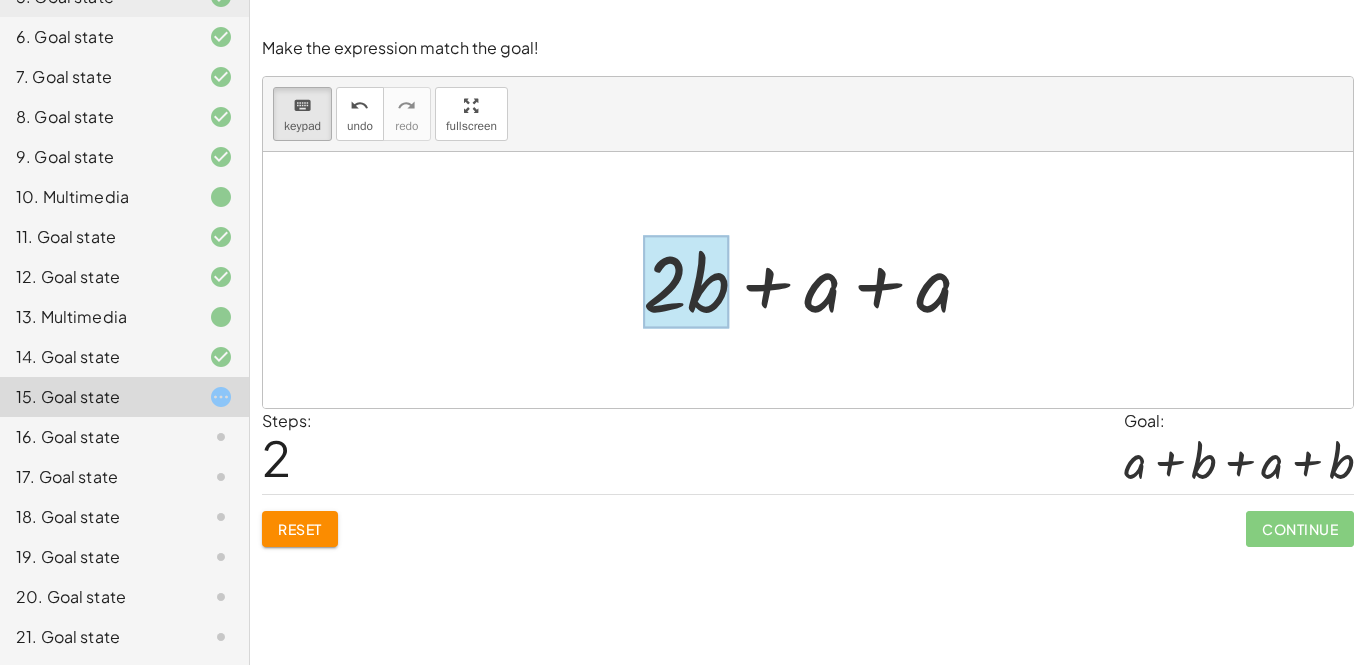 click at bounding box center [686, 282] 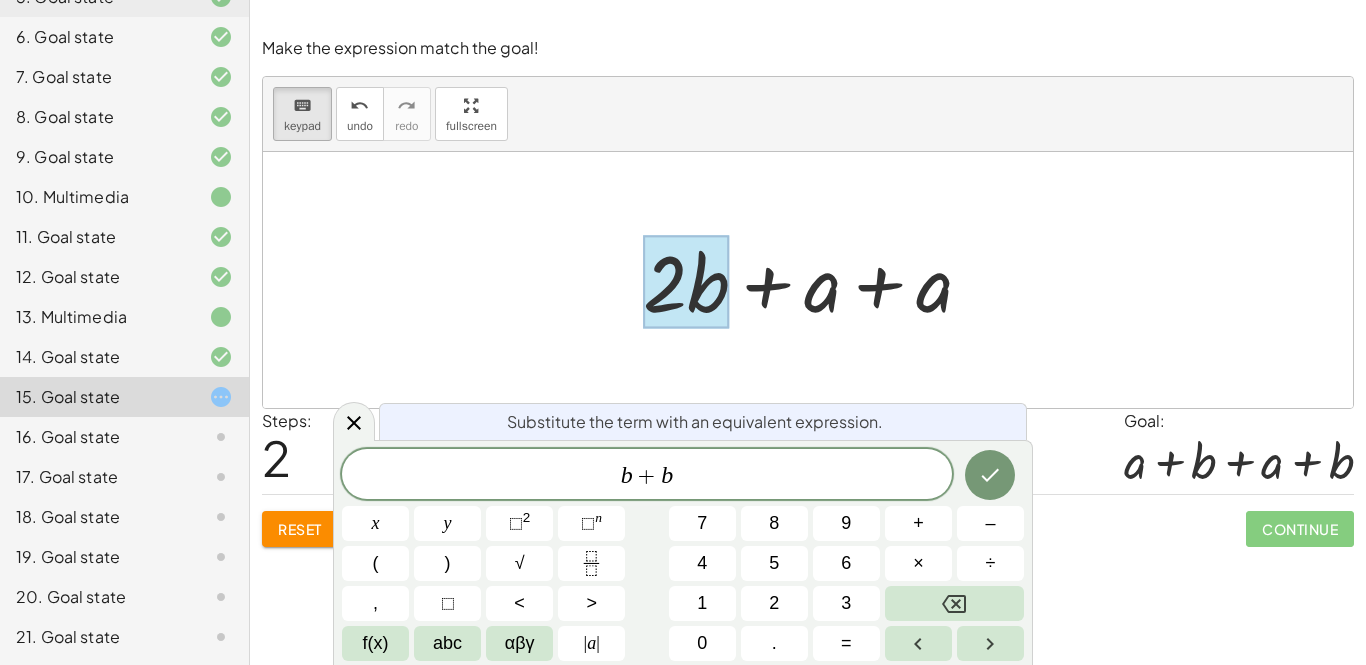 scroll, scrollTop: 19, scrollLeft: 0, axis: vertical 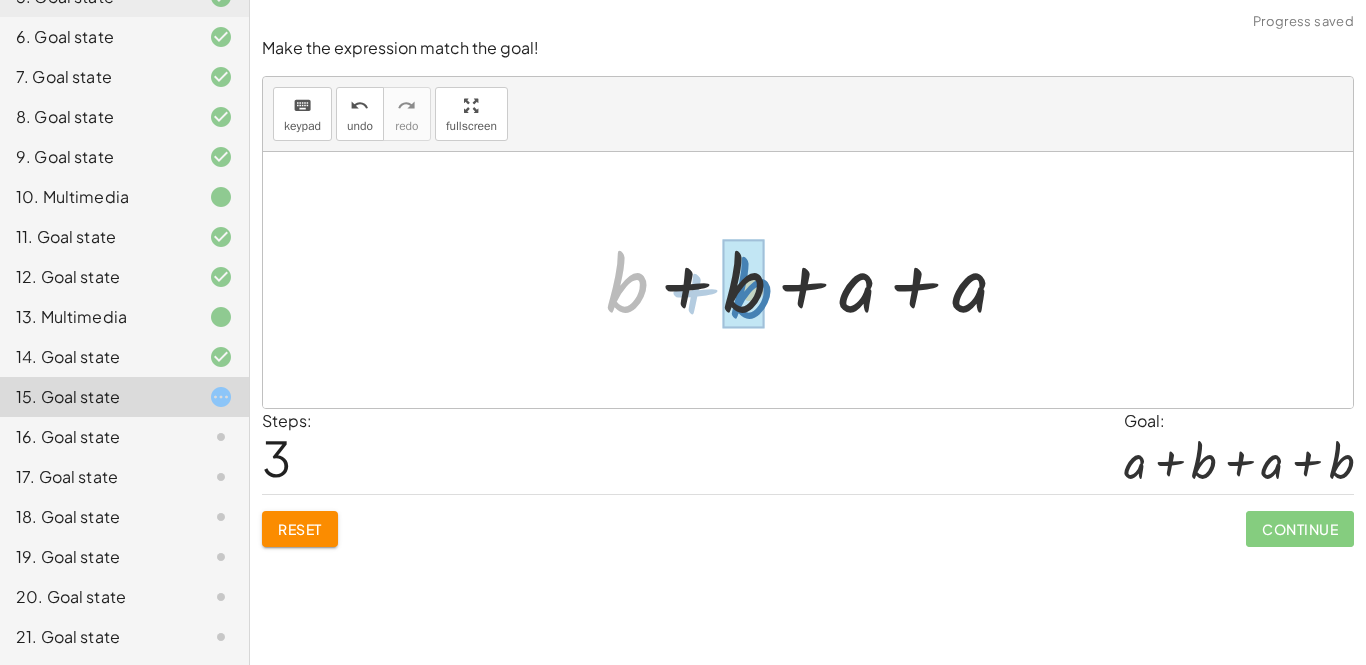 drag, startPoint x: 617, startPoint y: 272, endPoint x: 738, endPoint y: 279, distance: 121.20231 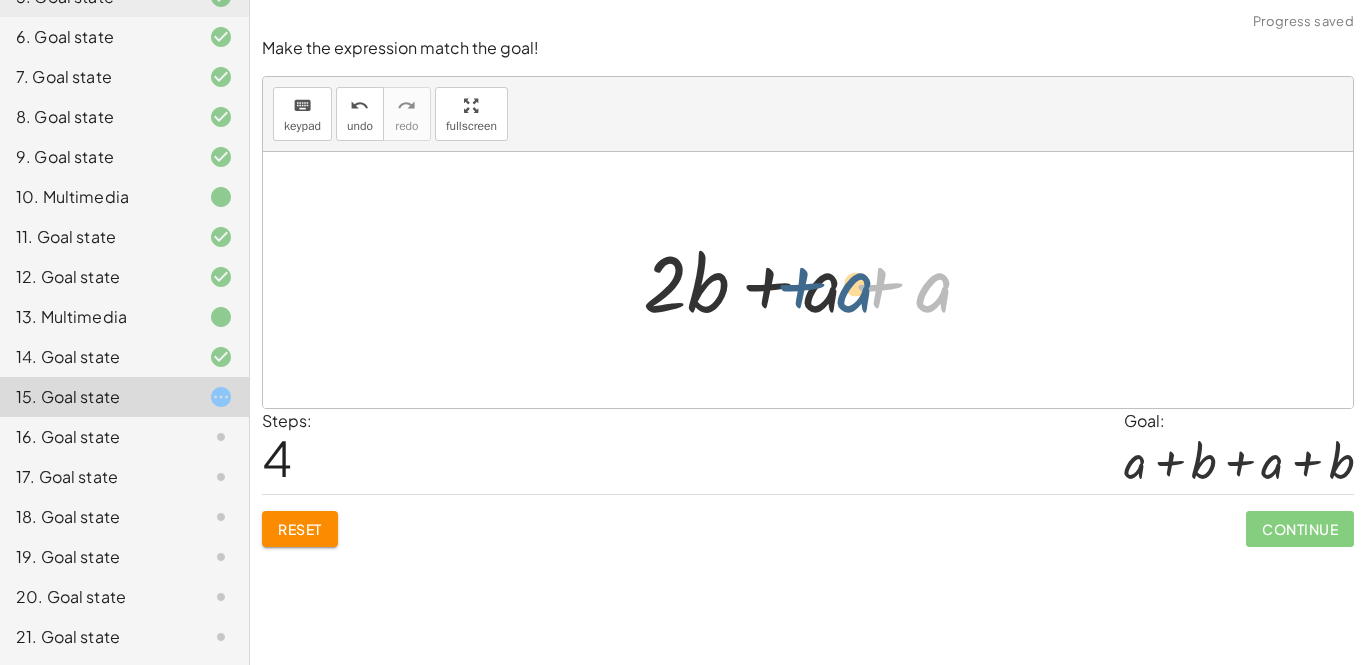 drag, startPoint x: 942, startPoint y: 295, endPoint x: 842, endPoint y: 294, distance: 100.005 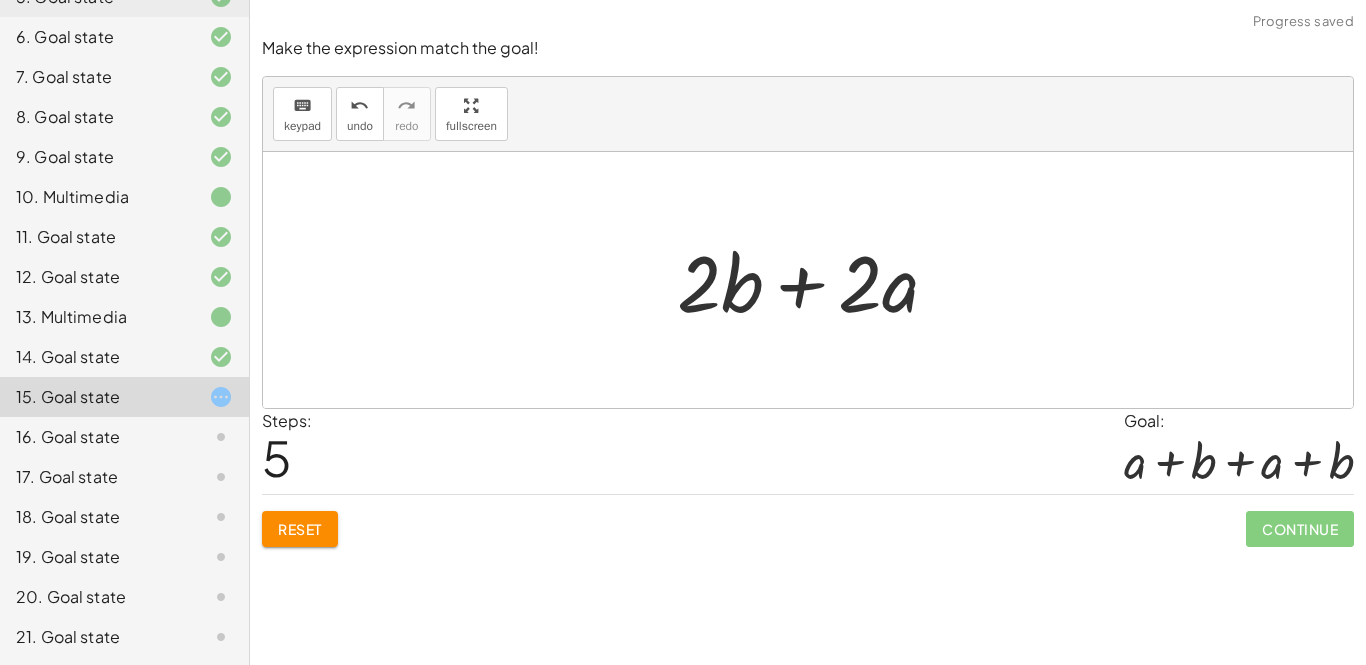 click on "Reset" 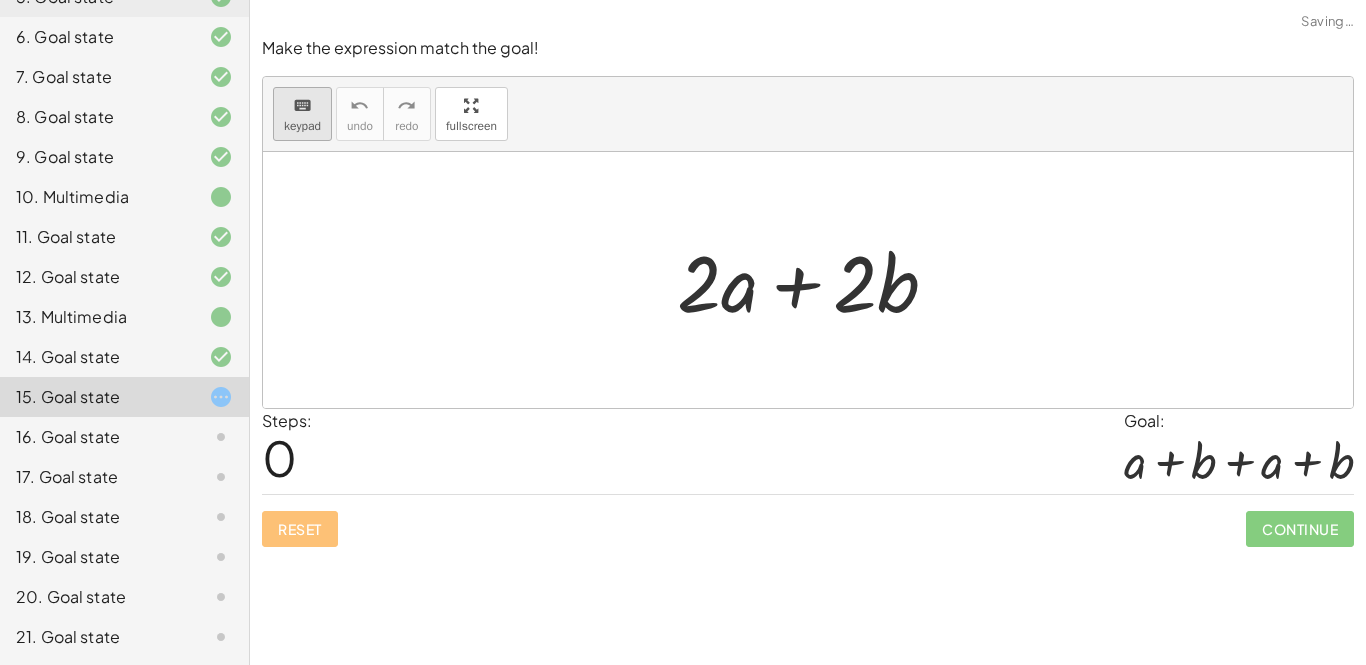 click on "keypad" at bounding box center [302, 126] 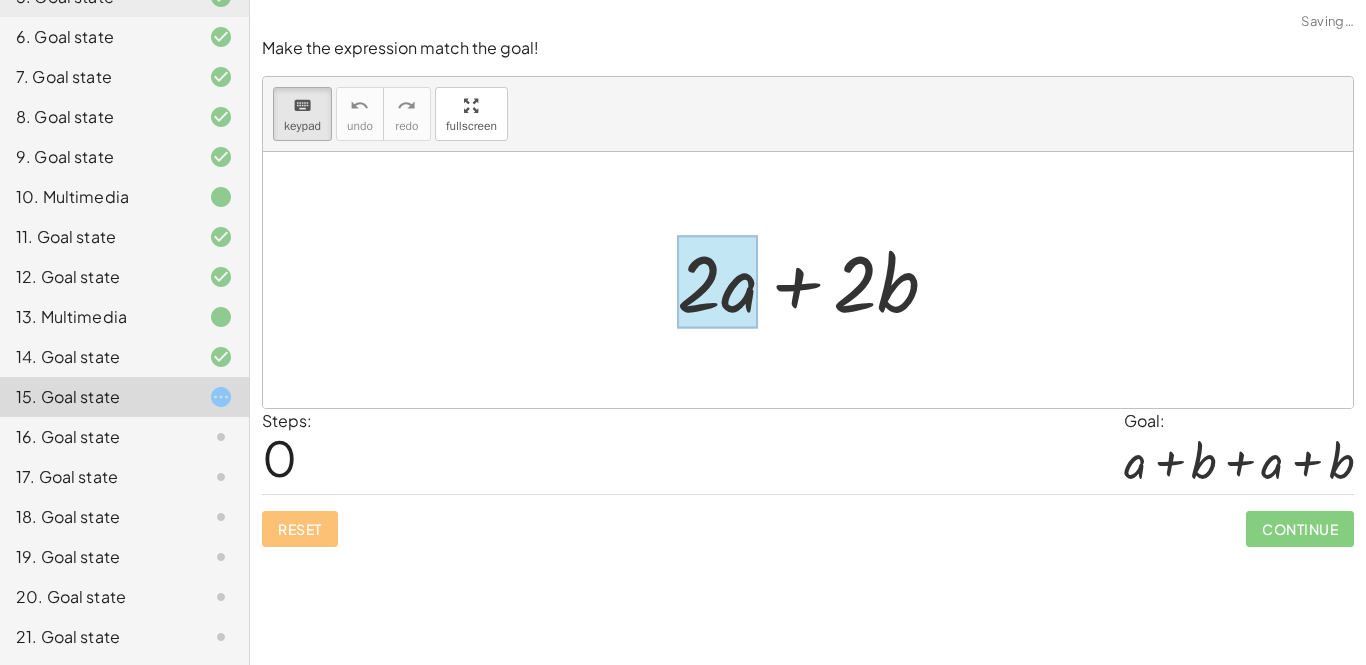click at bounding box center (717, 282) 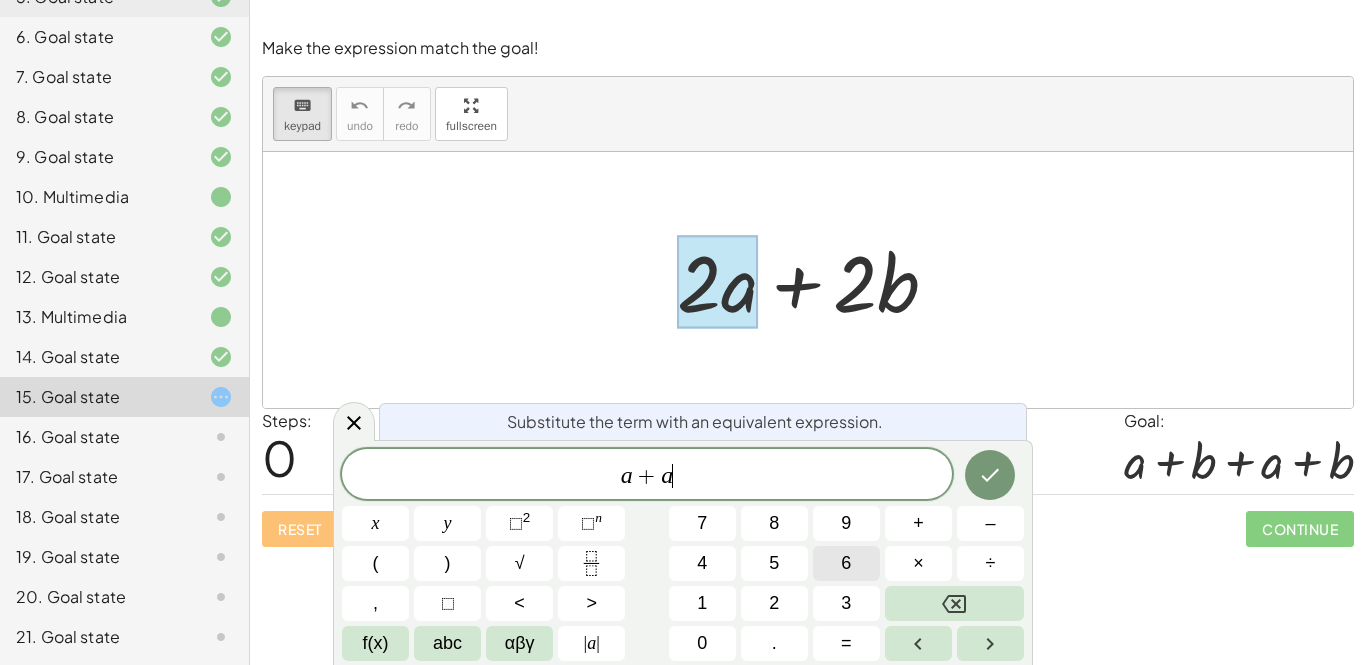 scroll, scrollTop: 23, scrollLeft: 0, axis: vertical 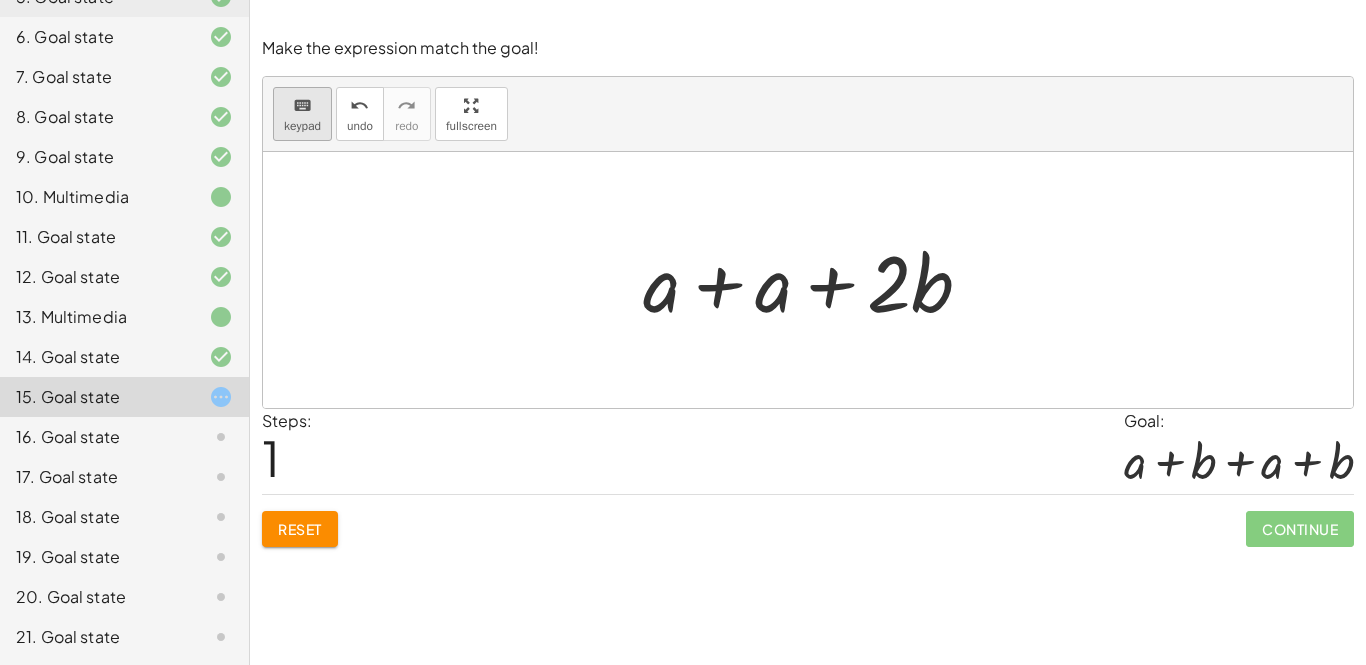 click on "keypad" at bounding box center [302, 126] 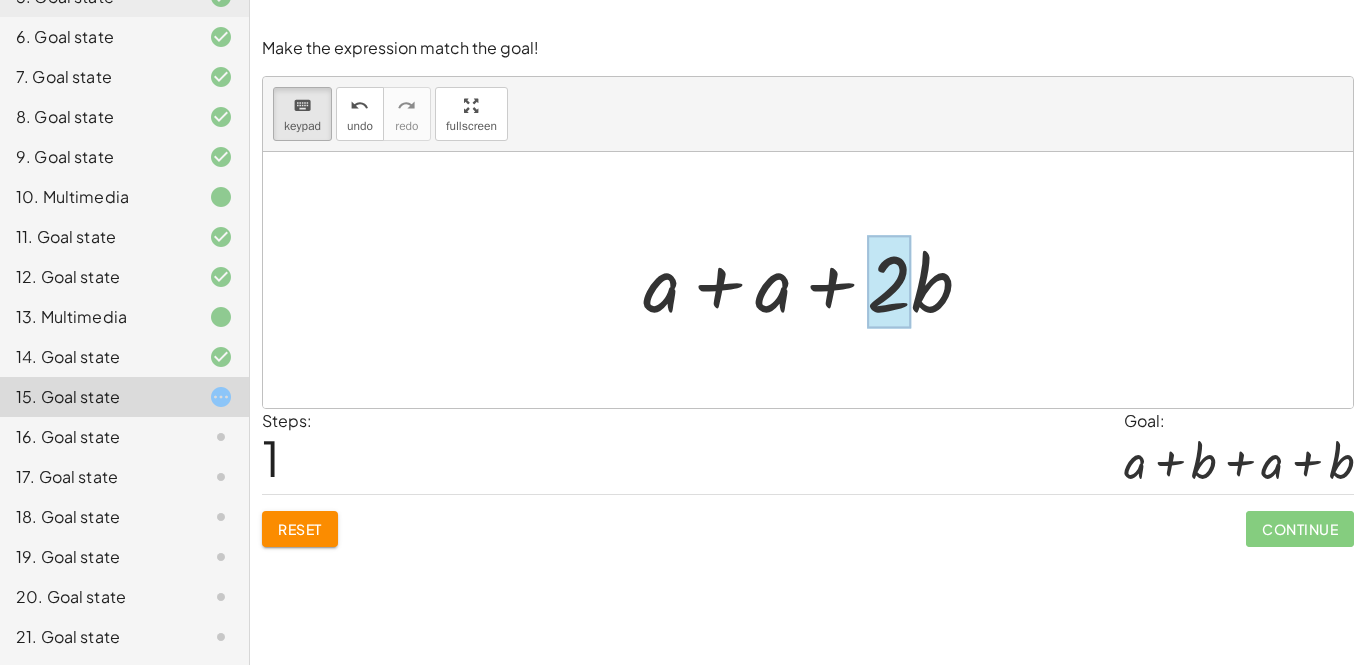 click at bounding box center [889, 282] 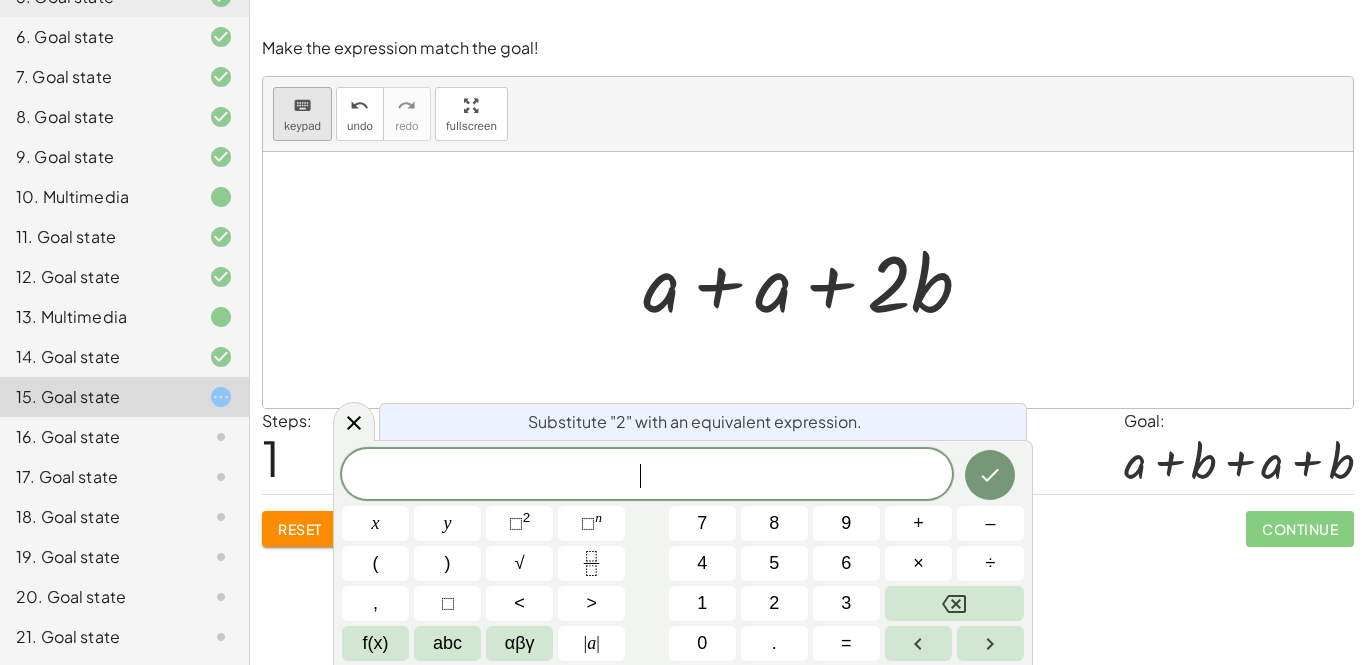 click on "keyboard keypad" at bounding box center (302, 114) 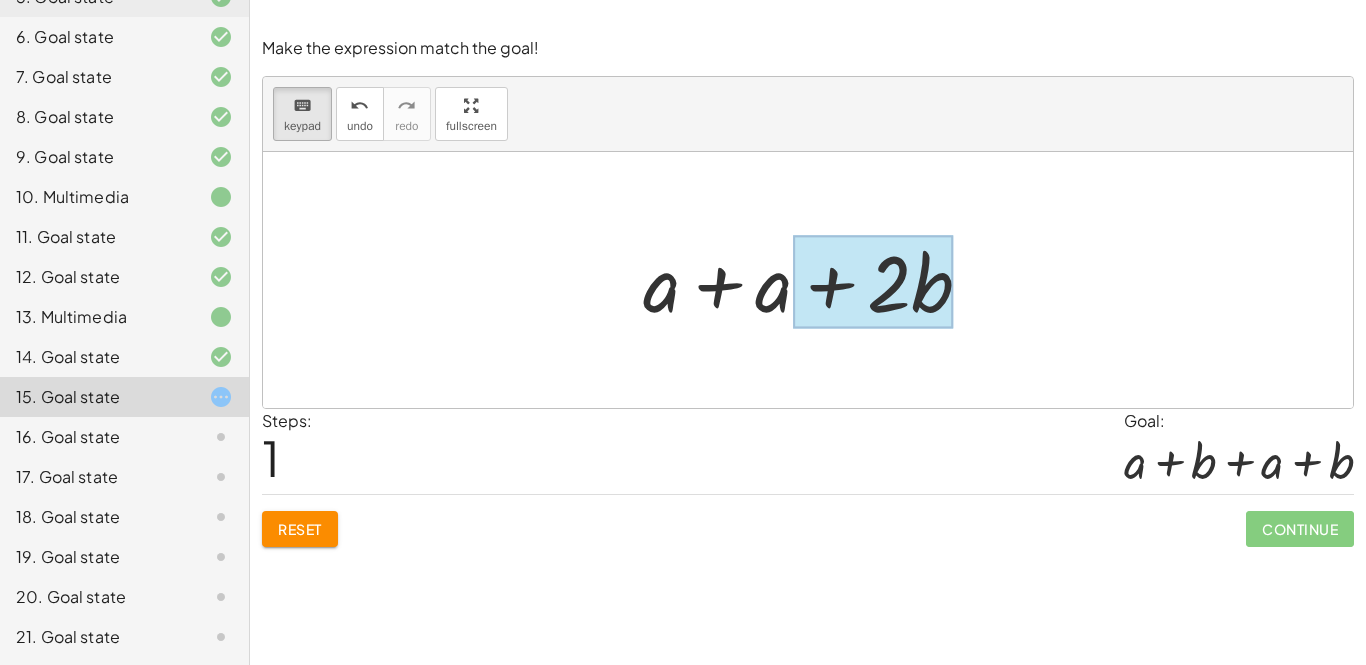 click at bounding box center (873, 282) 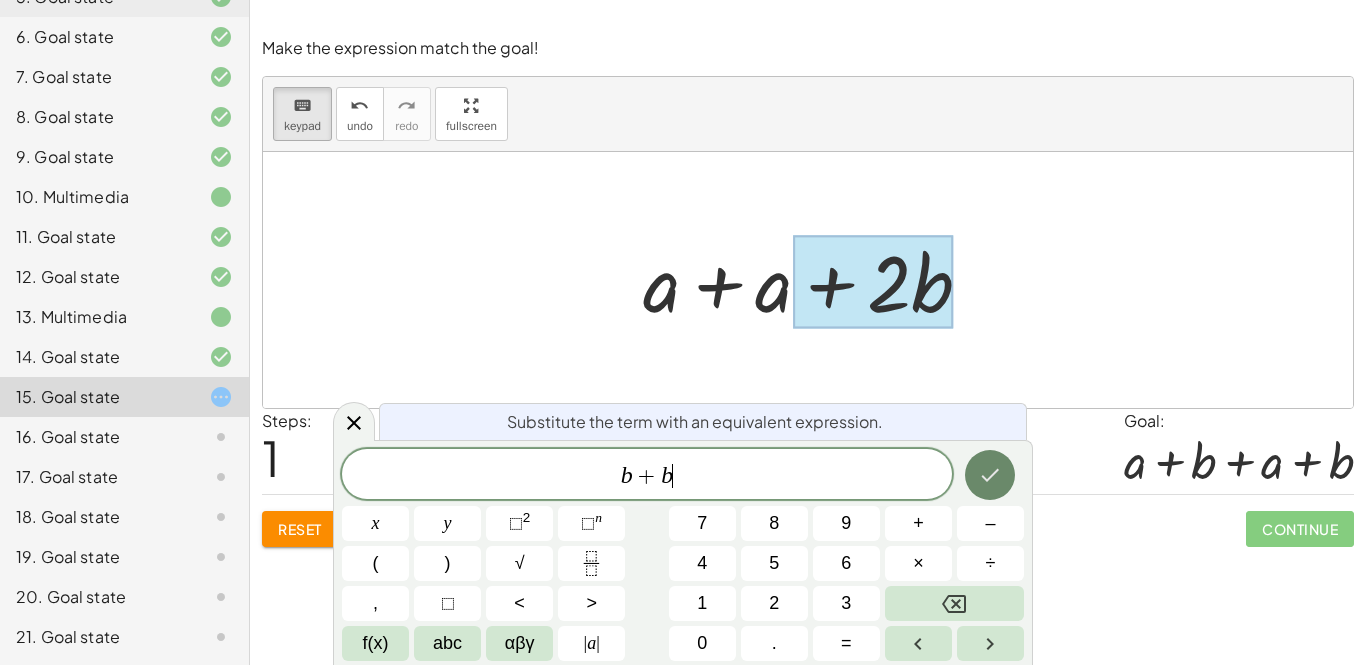 click 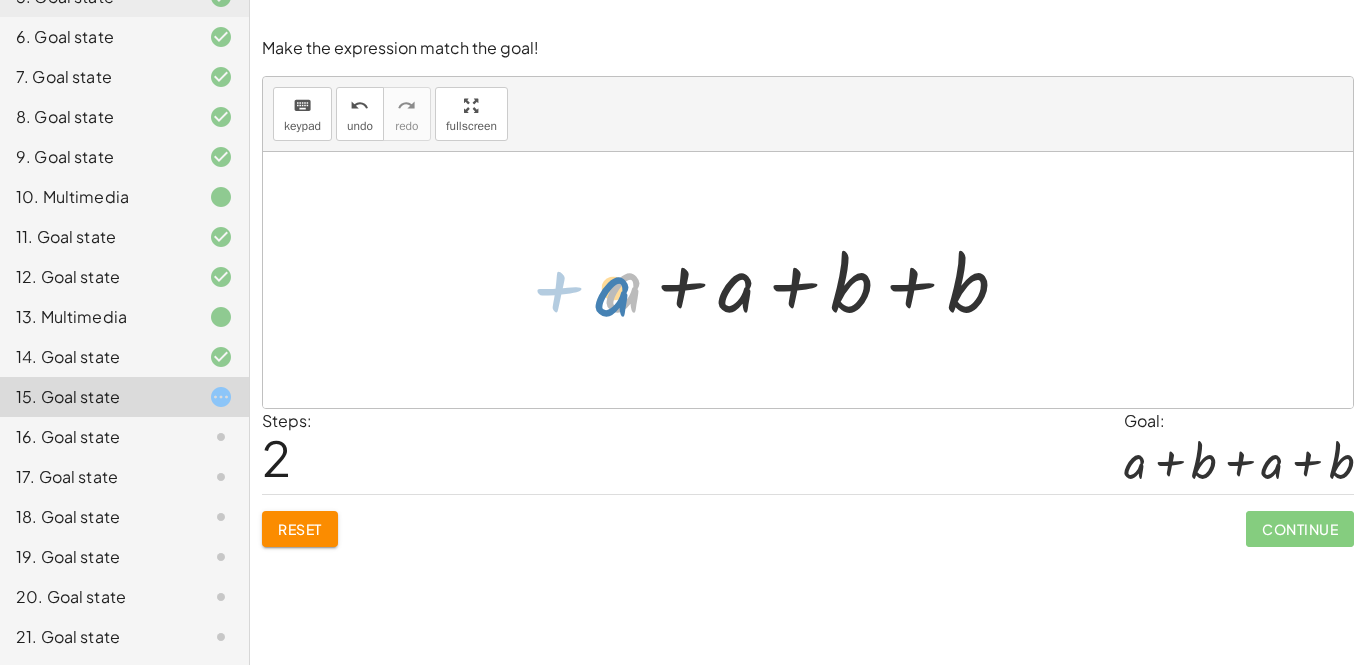 drag, startPoint x: 627, startPoint y: 310, endPoint x: 608, endPoint y: 314, distance: 19.416489 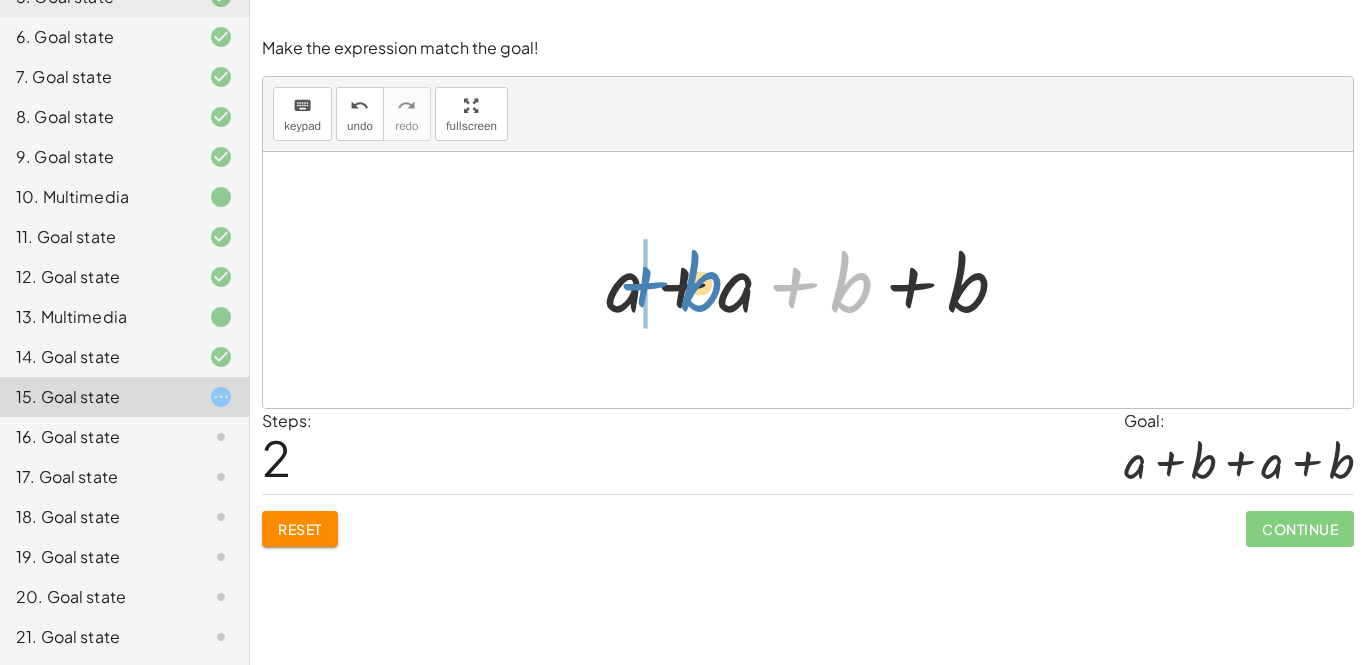 drag, startPoint x: 863, startPoint y: 279, endPoint x: 711, endPoint y: 278, distance: 152.0033 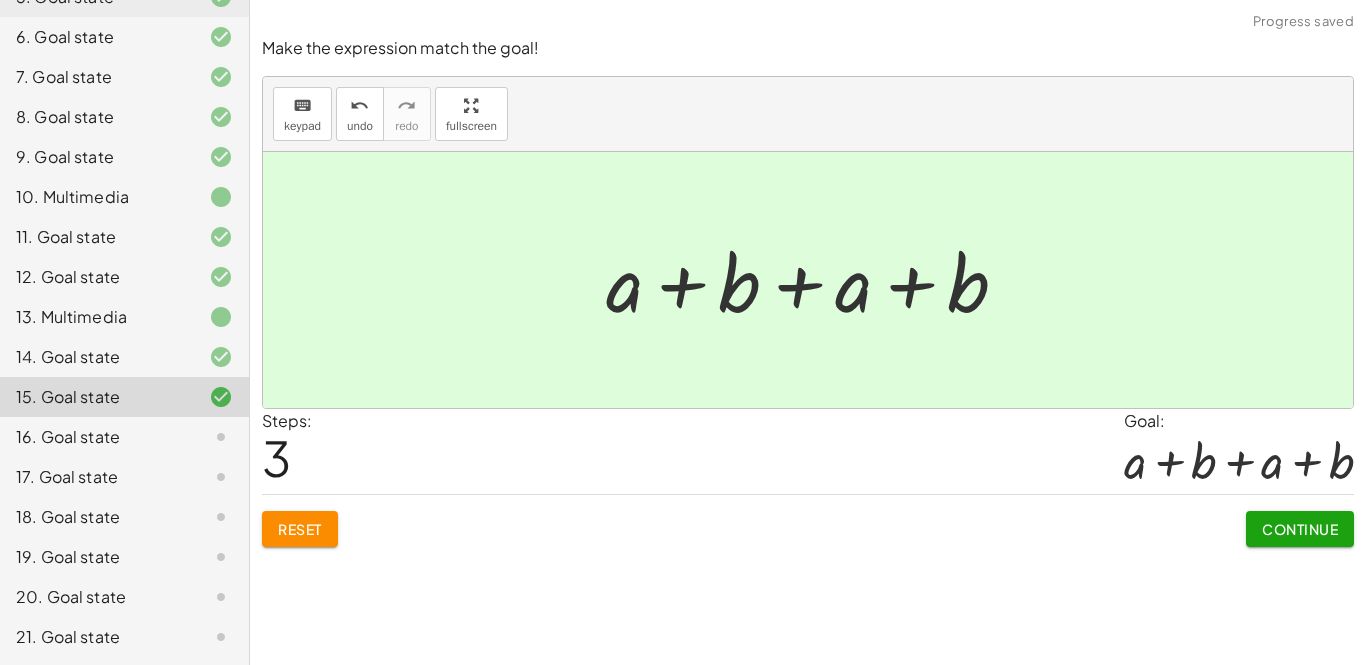click on "Continue" 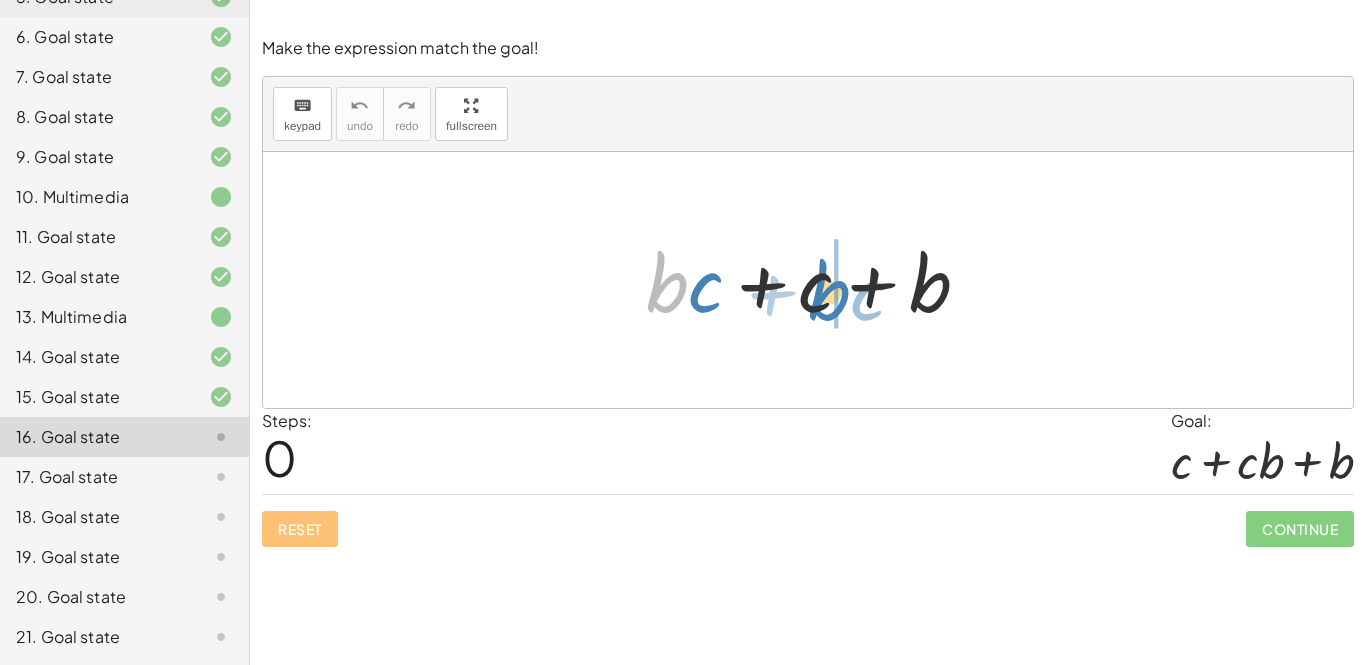 drag, startPoint x: 668, startPoint y: 293, endPoint x: 830, endPoint y: 301, distance: 162.19742 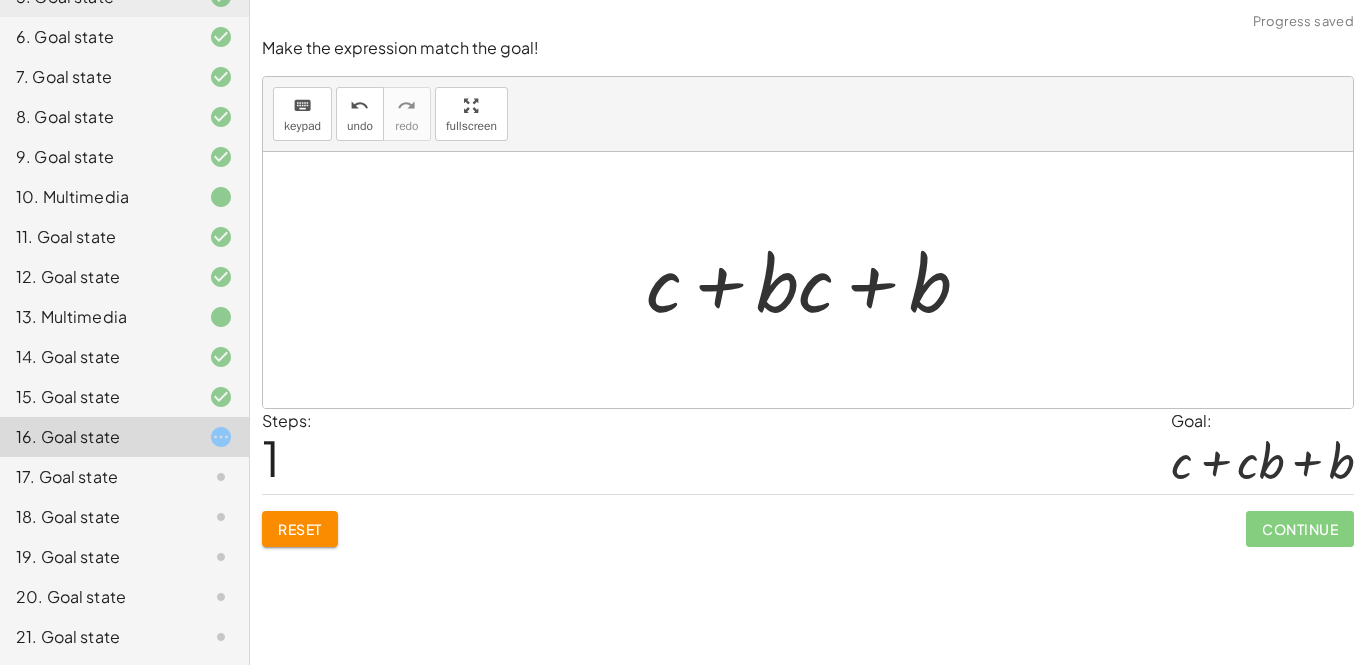 click at bounding box center [816, 280] 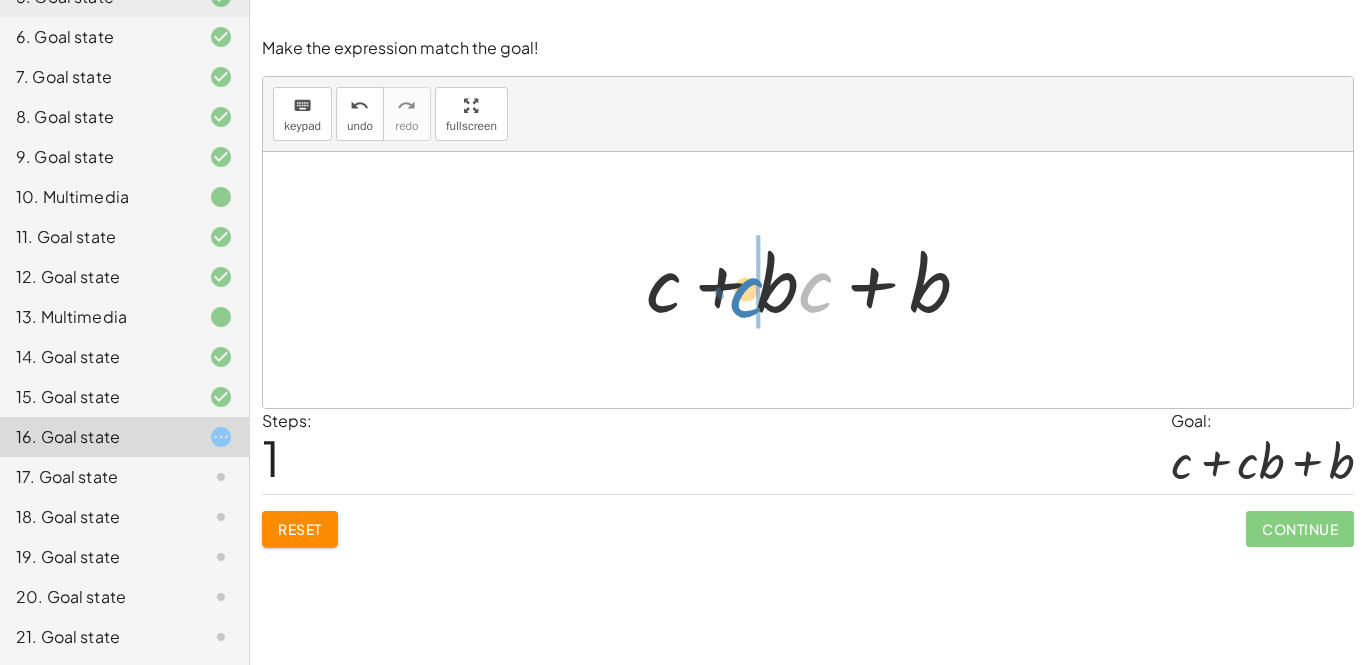 drag, startPoint x: 816, startPoint y: 306, endPoint x: 746, endPoint y: 309, distance: 70.064255 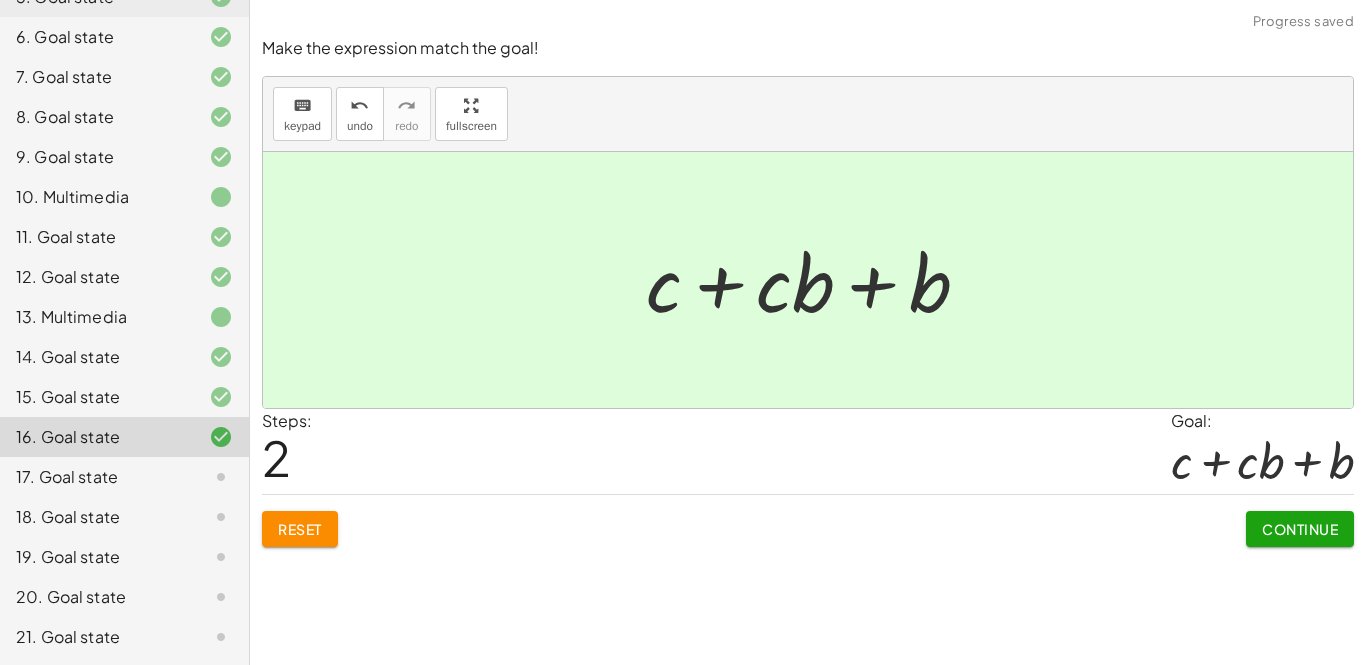 click on "Continue" at bounding box center (1300, 529) 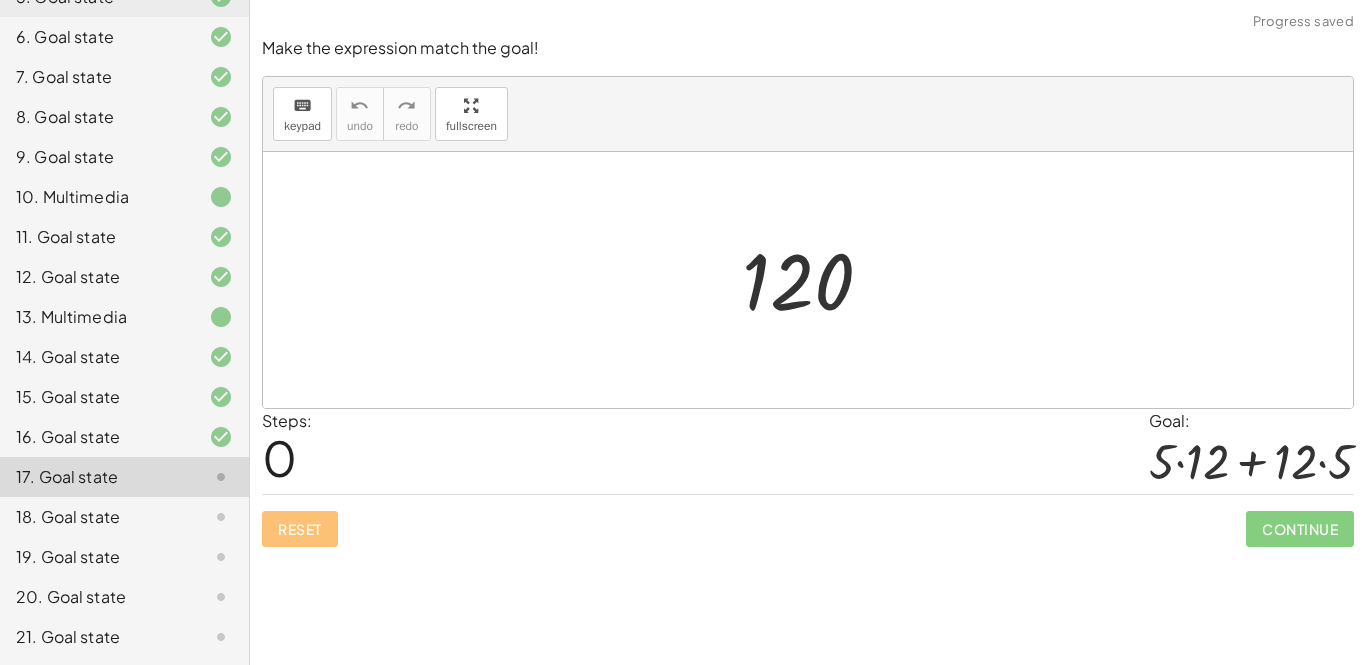 click at bounding box center [815, 280] 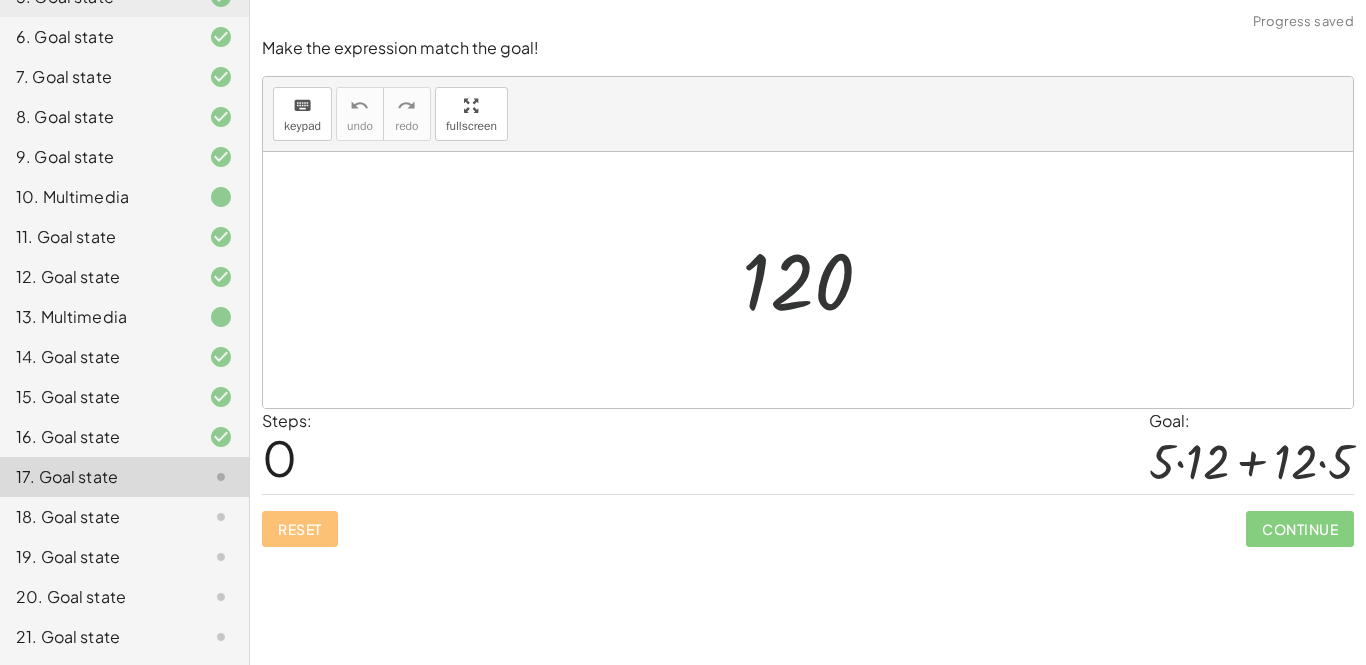 click at bounding box center (815, 280) 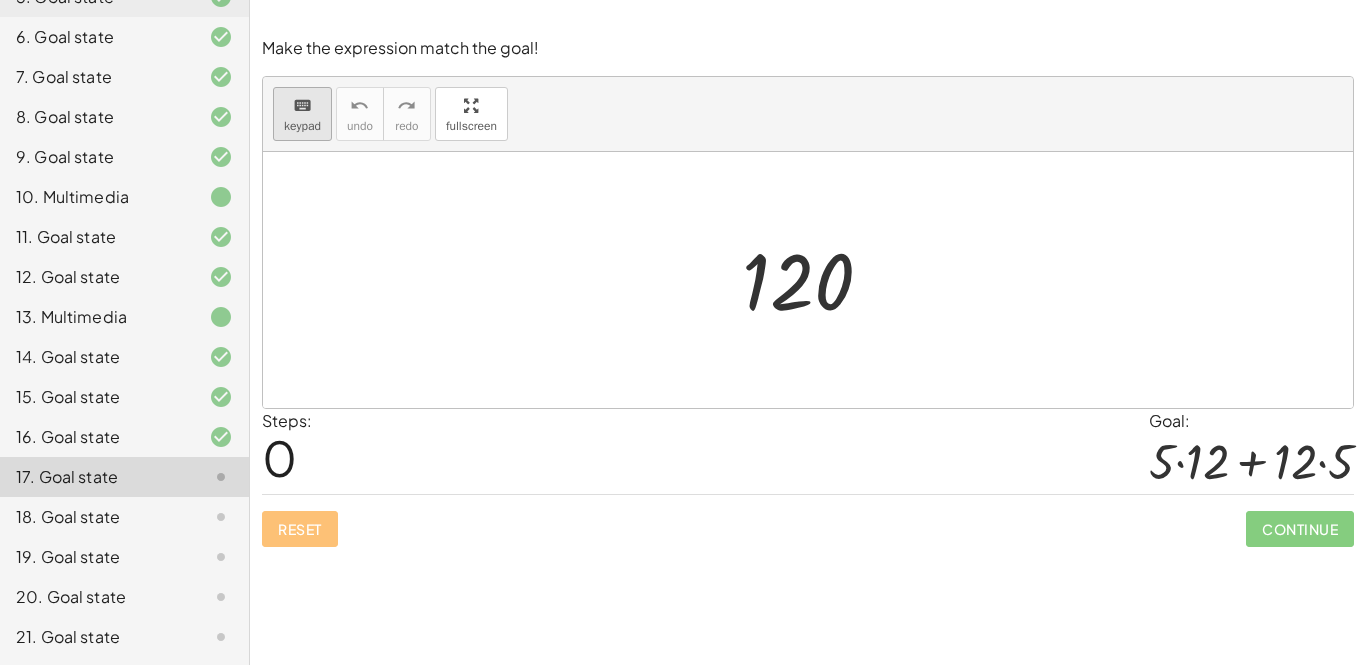 click on "keypad" at bounding box center [302, 126] 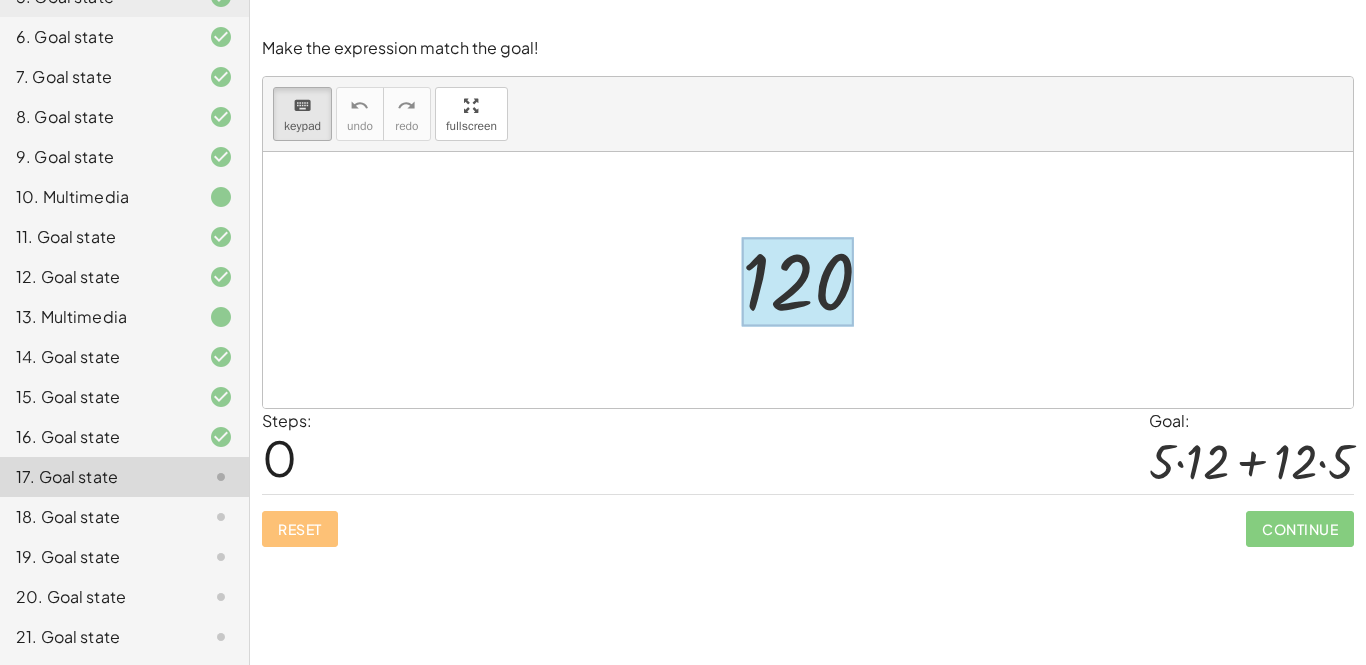 click at bounding box center (798, 282) 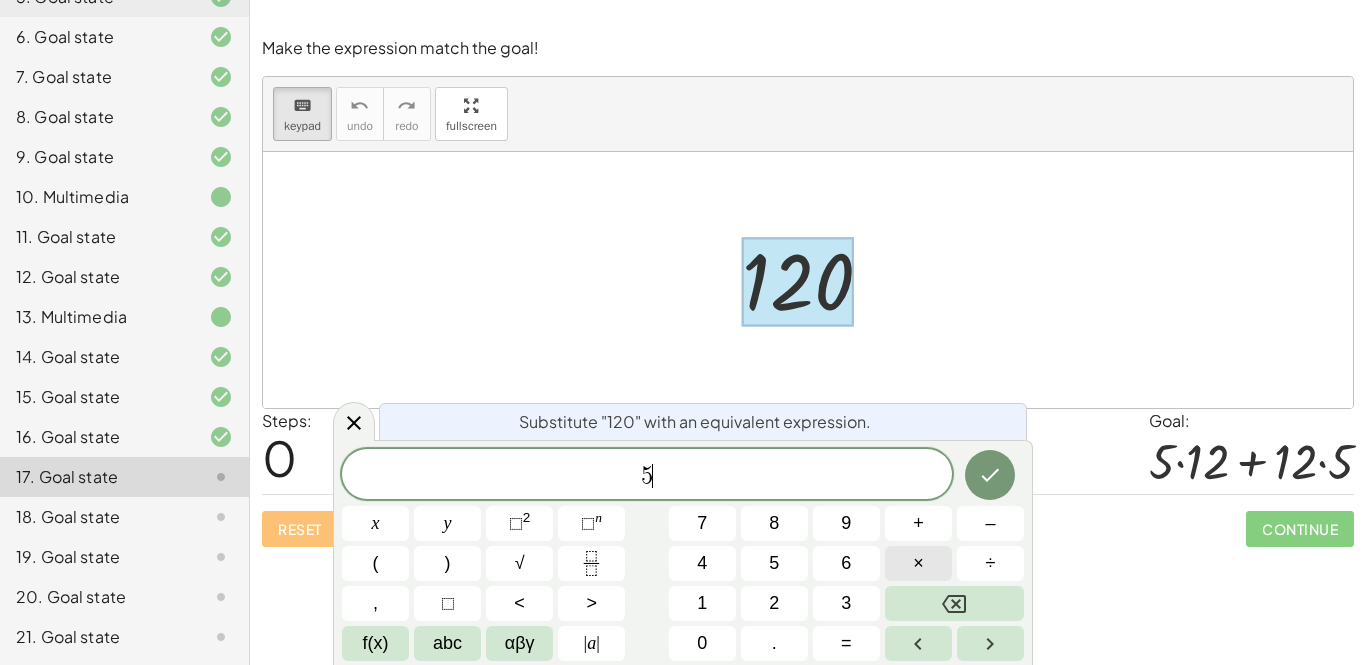click on "×" at bounding box center (918, 563) 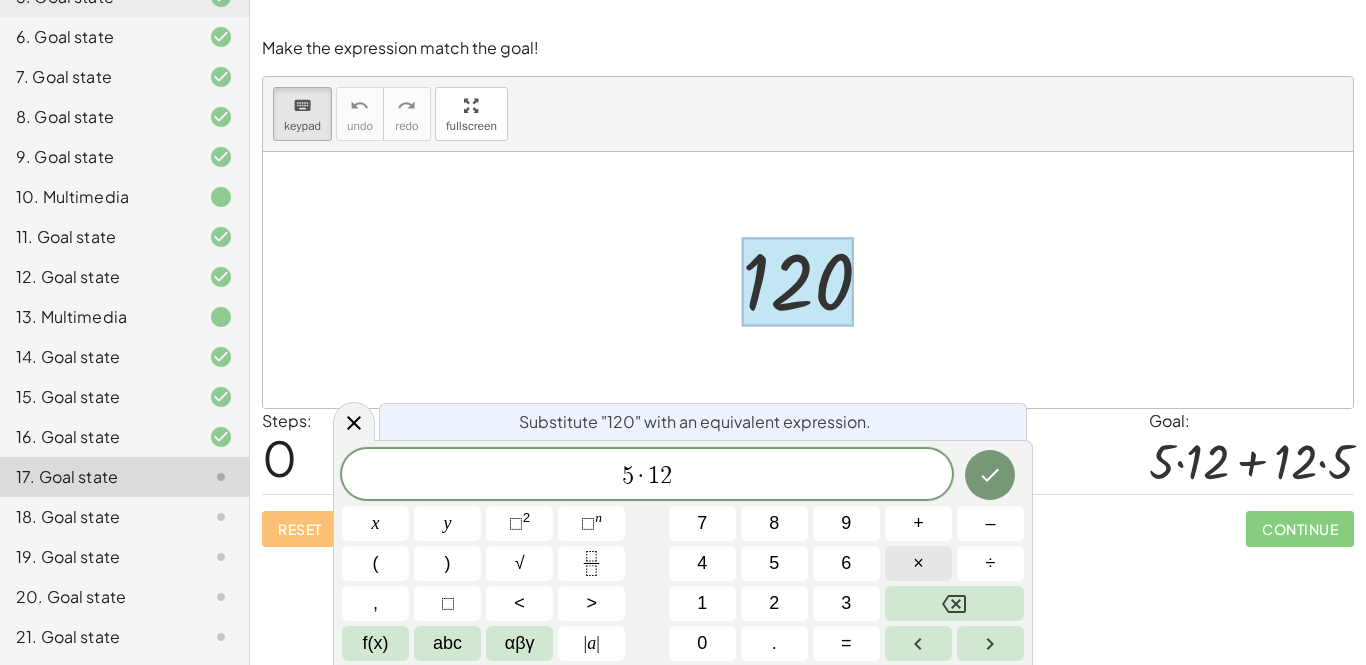 click on "×" at bounding box center (918, 563) 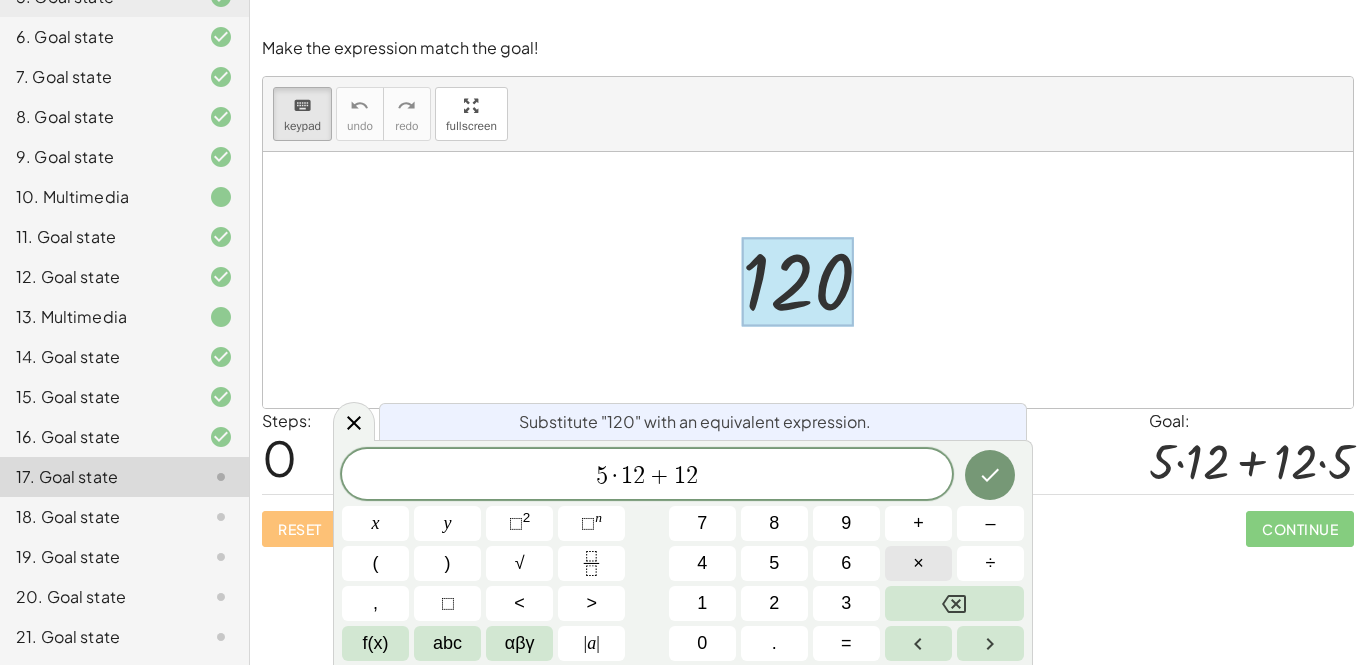 click on "×" at bounding box center [918, 563] 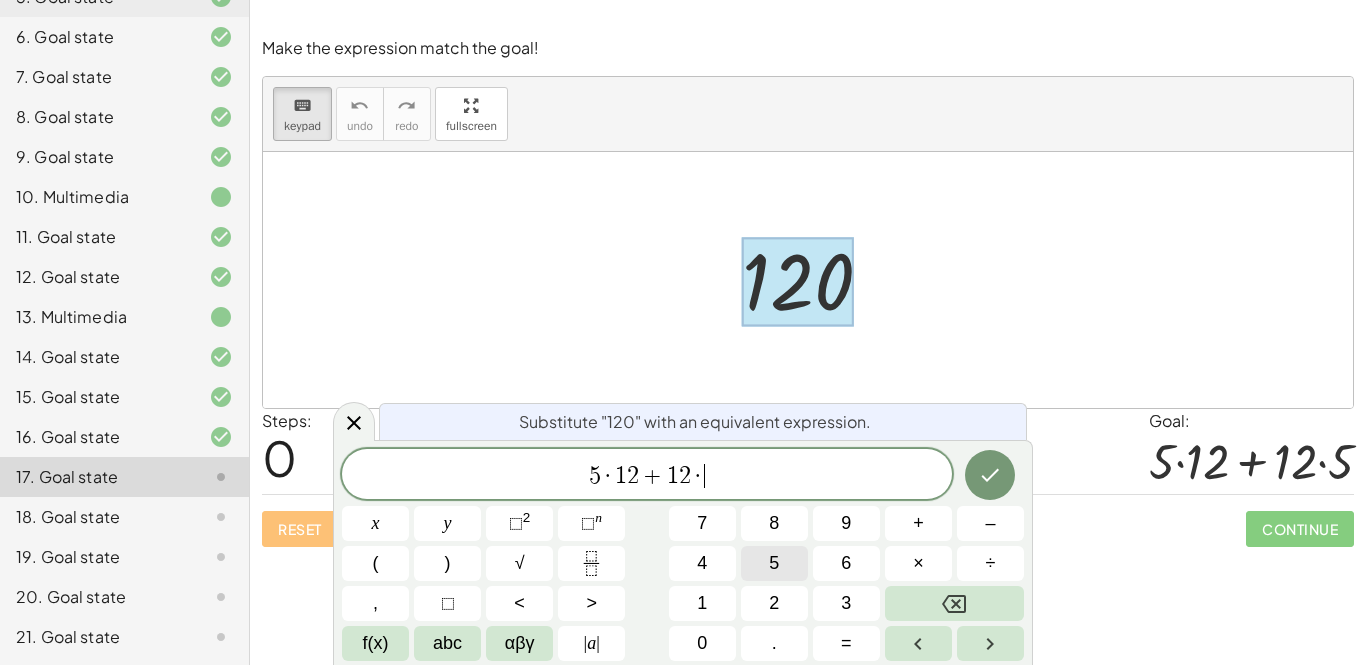 click on "5" at bounding box center (774, 563) 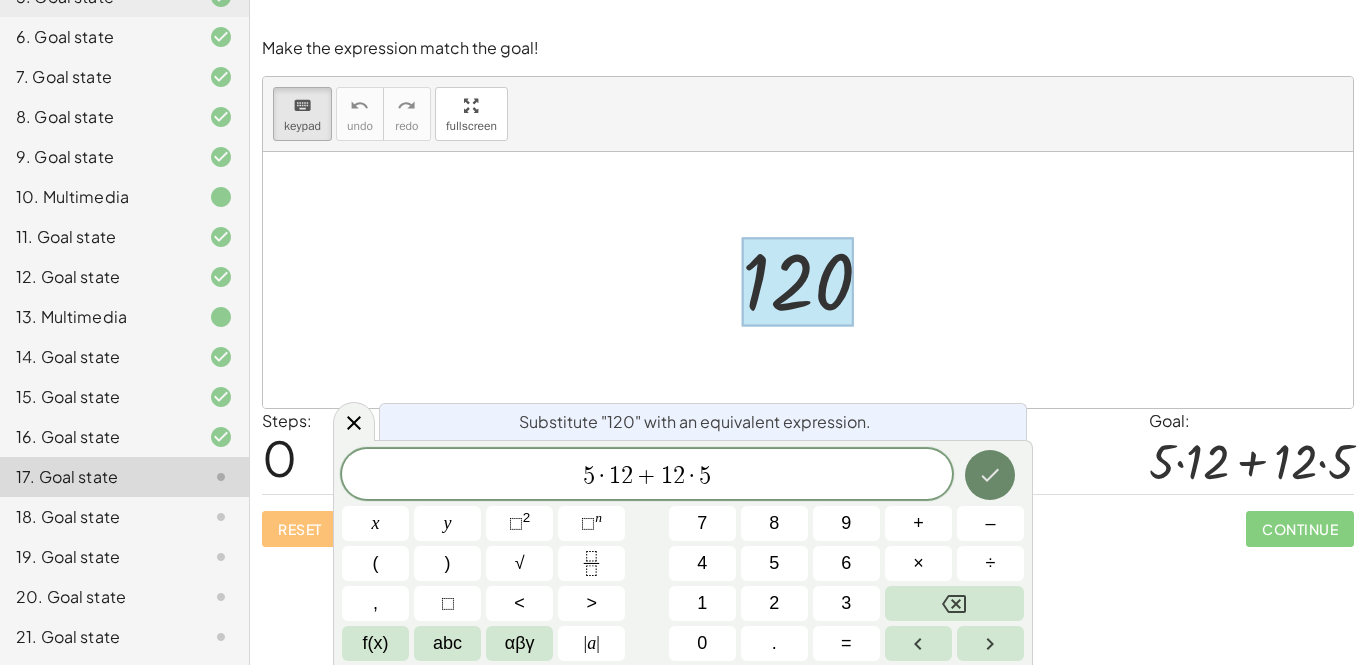 click at bounding box center [990, 475] 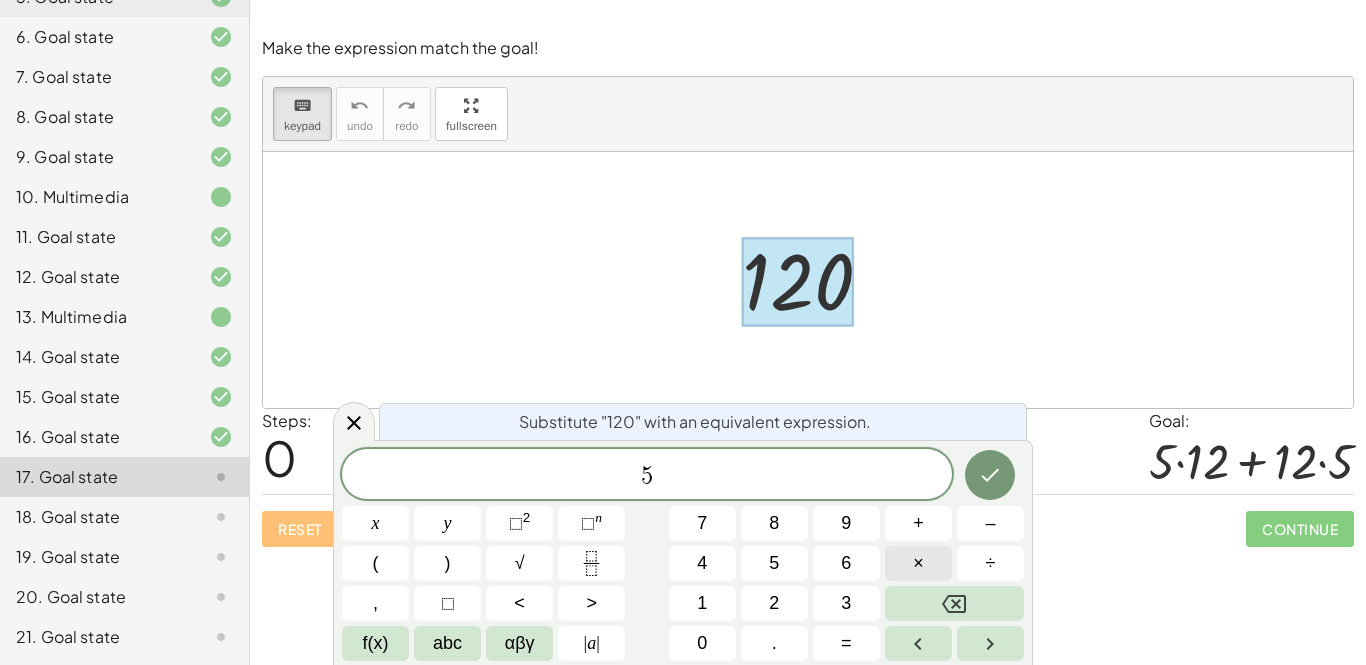 click on "×" at bounding box center (918, 563) 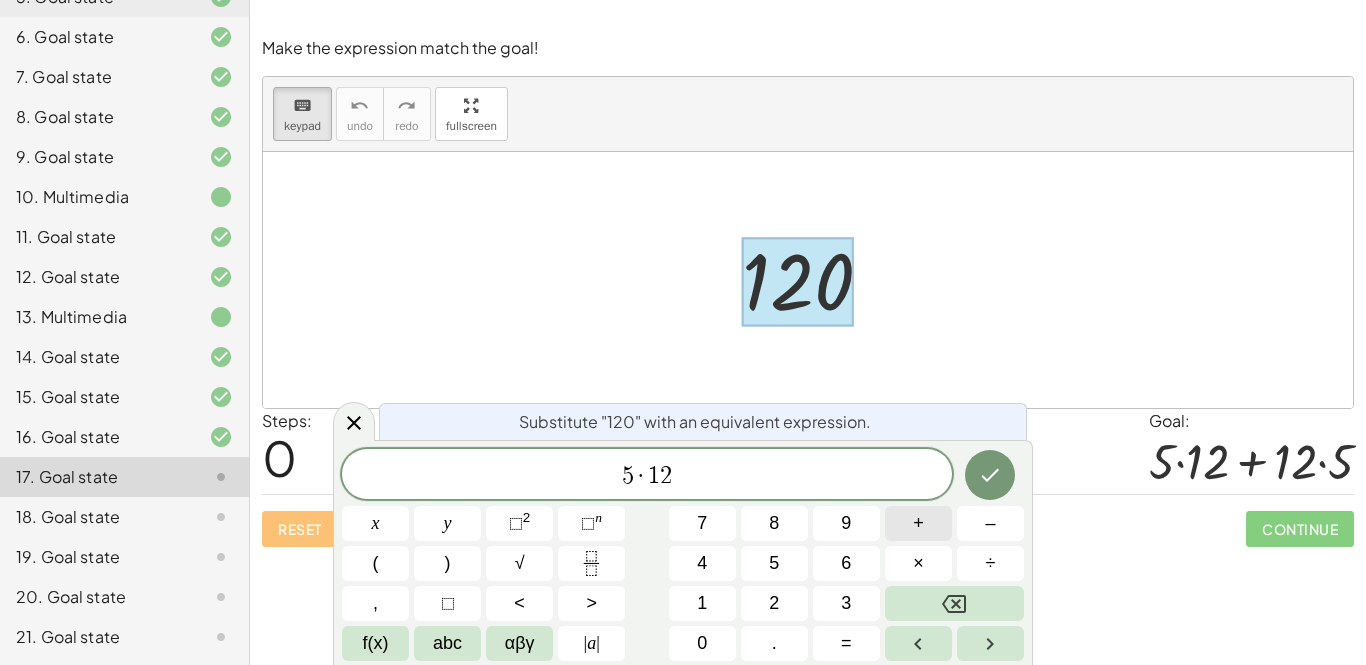 click on "+" at bounding box center [918, 523] 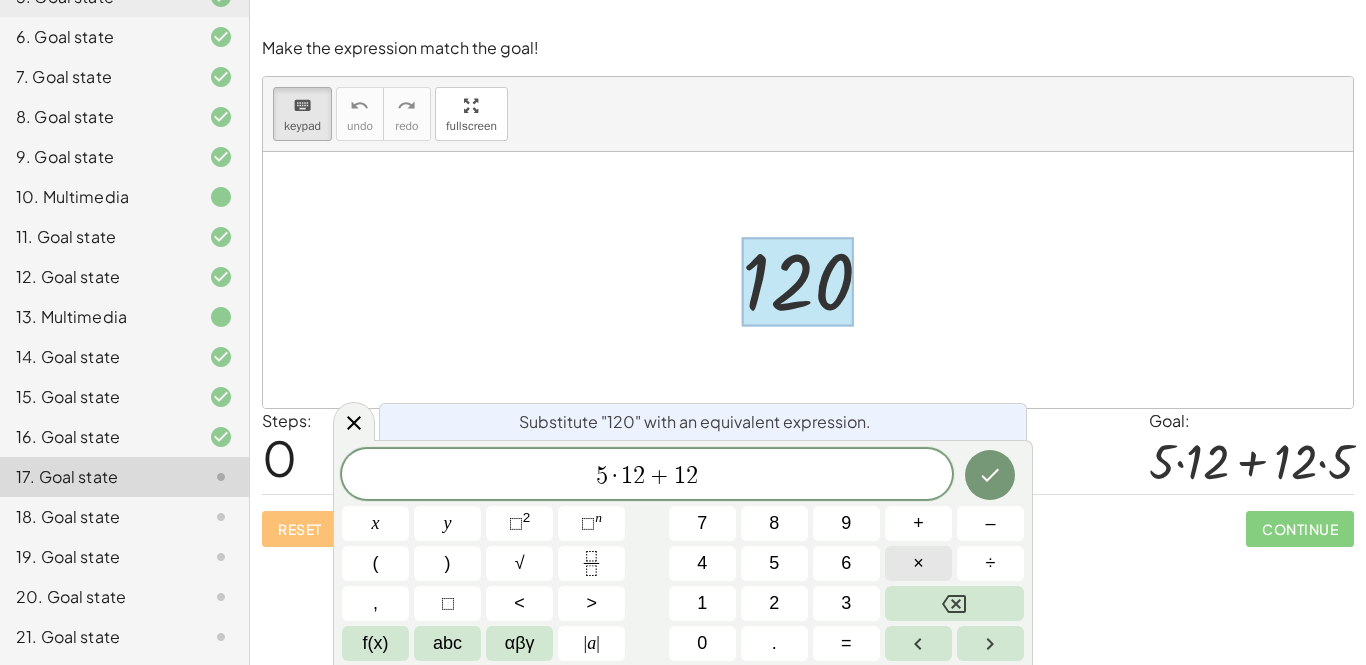 click on "×" at bounding box center (918, 563) 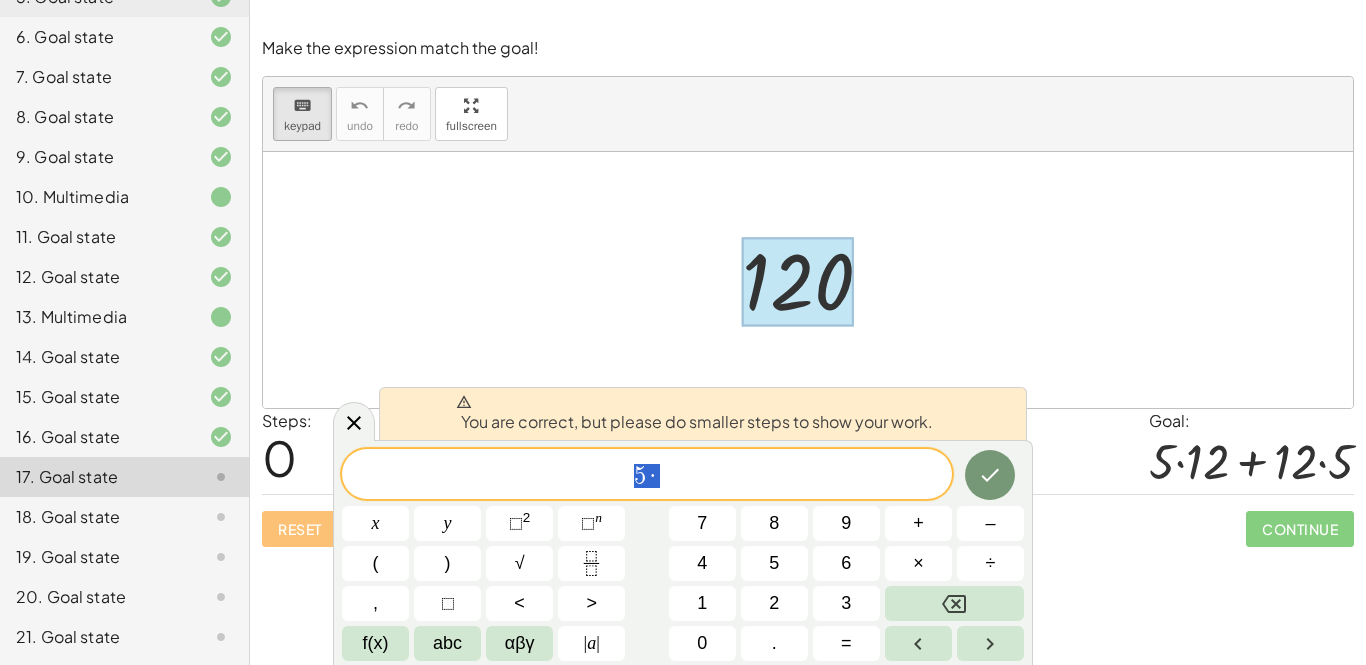 drag, startPoint x: 827, startPoint y: 467, endPoint x: 592, endPoint y: 475, distance: 235.13612 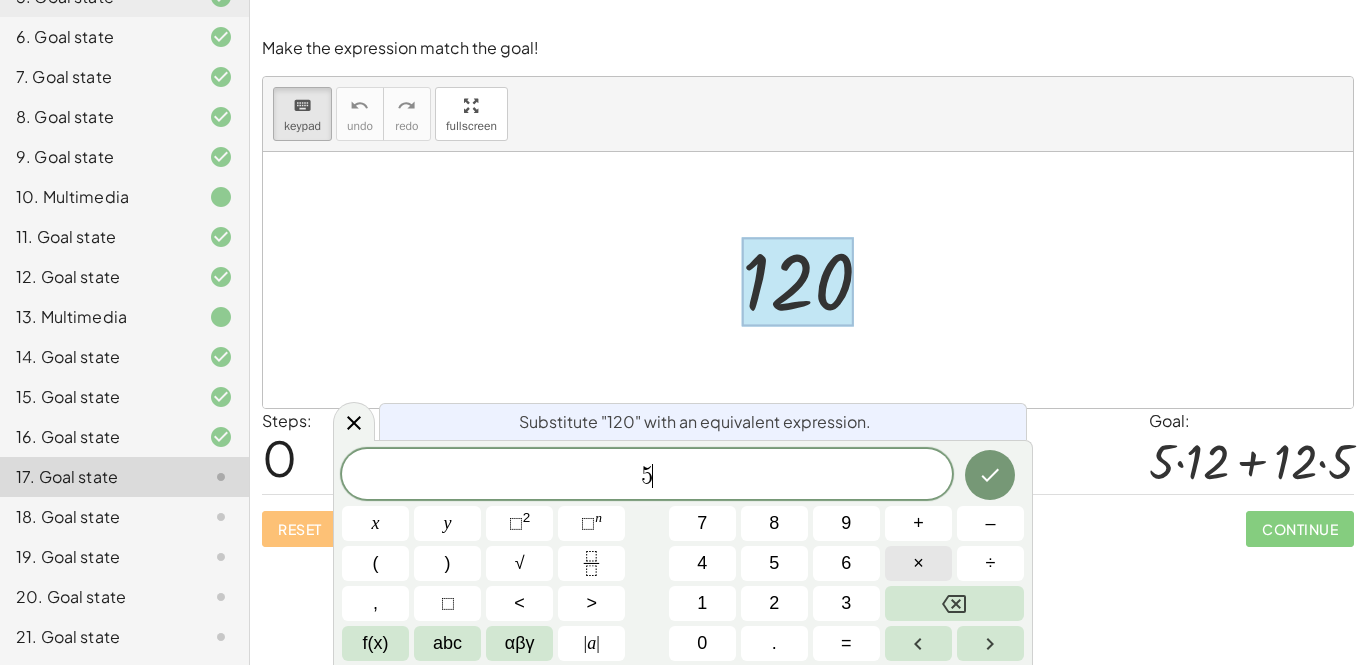 click on "×" at bounding box center [918, 563] 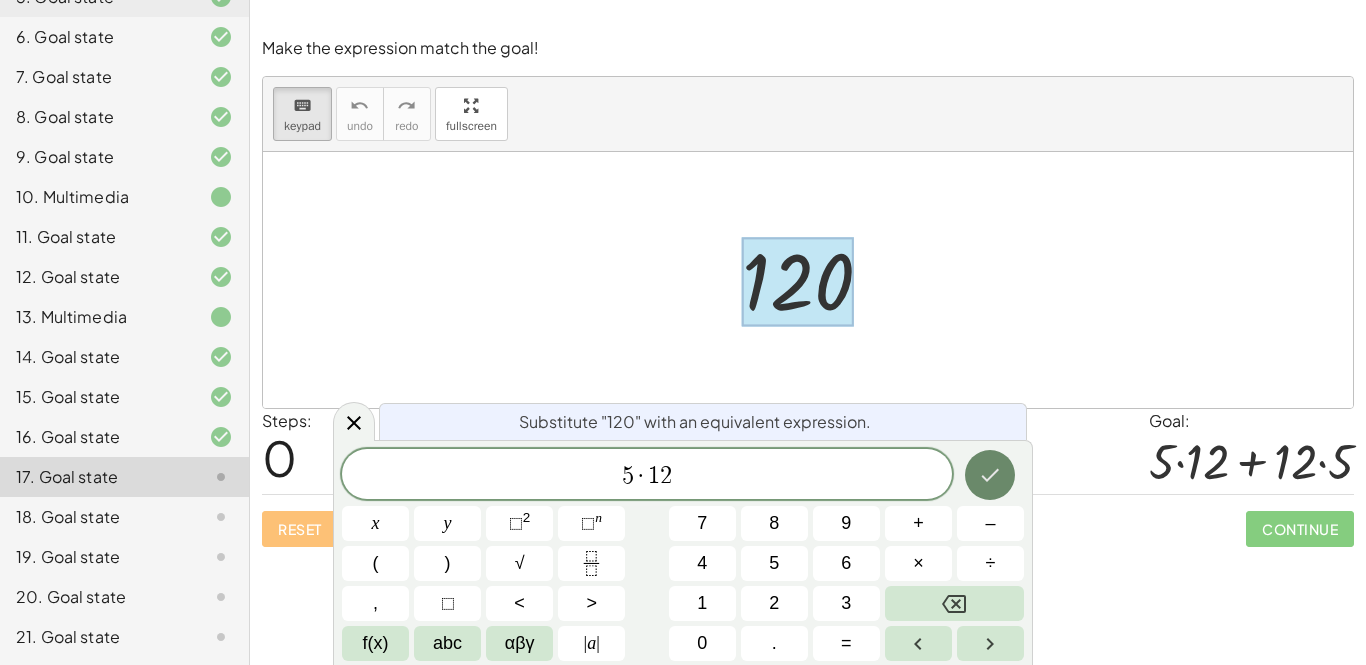 click 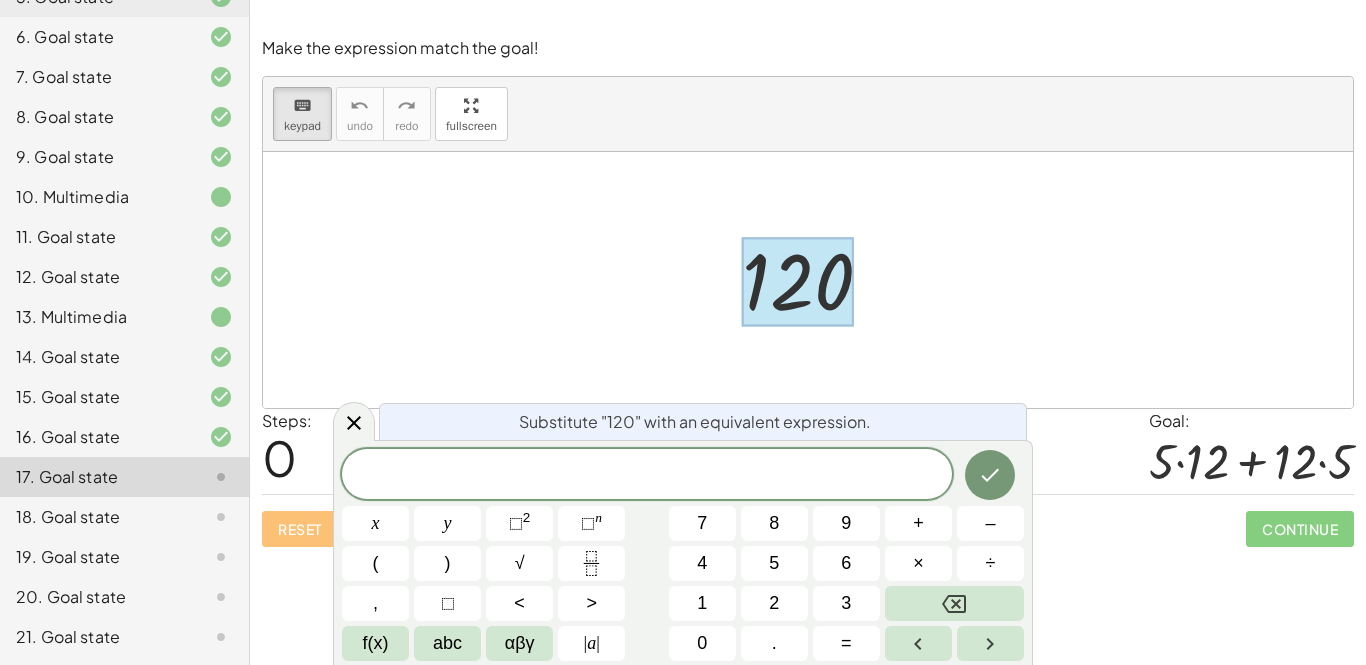 click at bounding box center [798, 282] 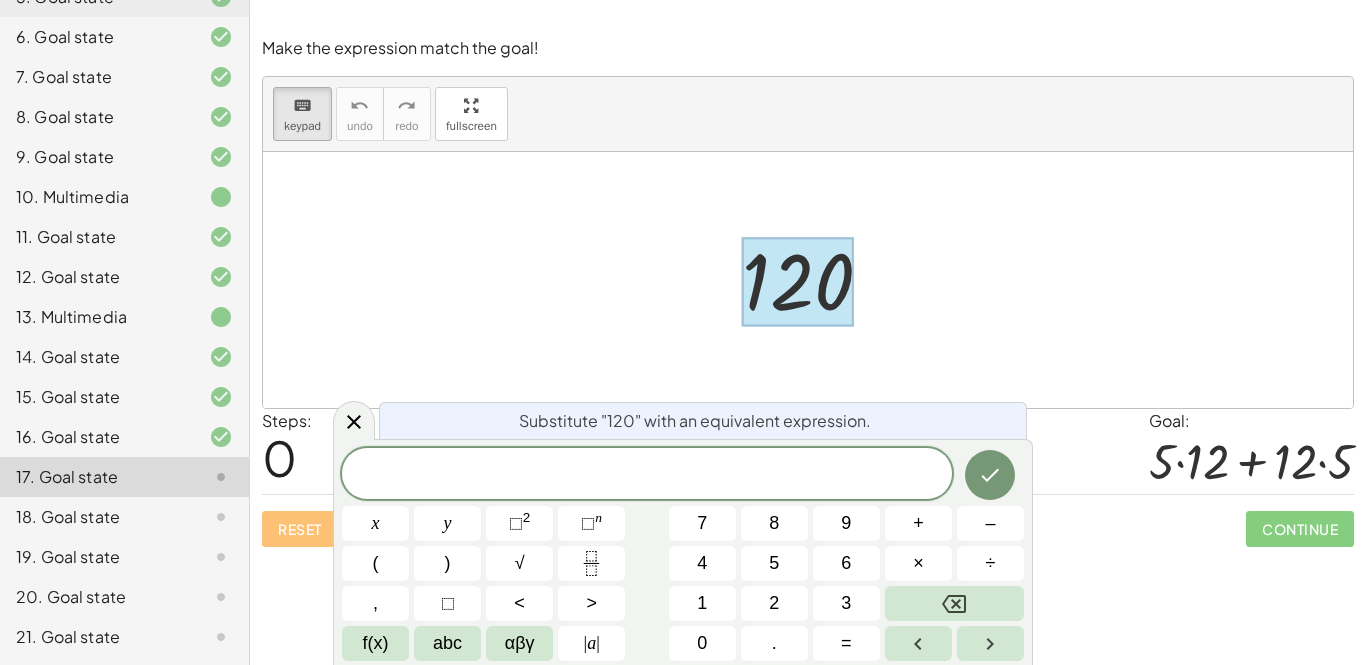 click on "Substitute "120" with an equivalent expression." at bounding box center [703, 420] 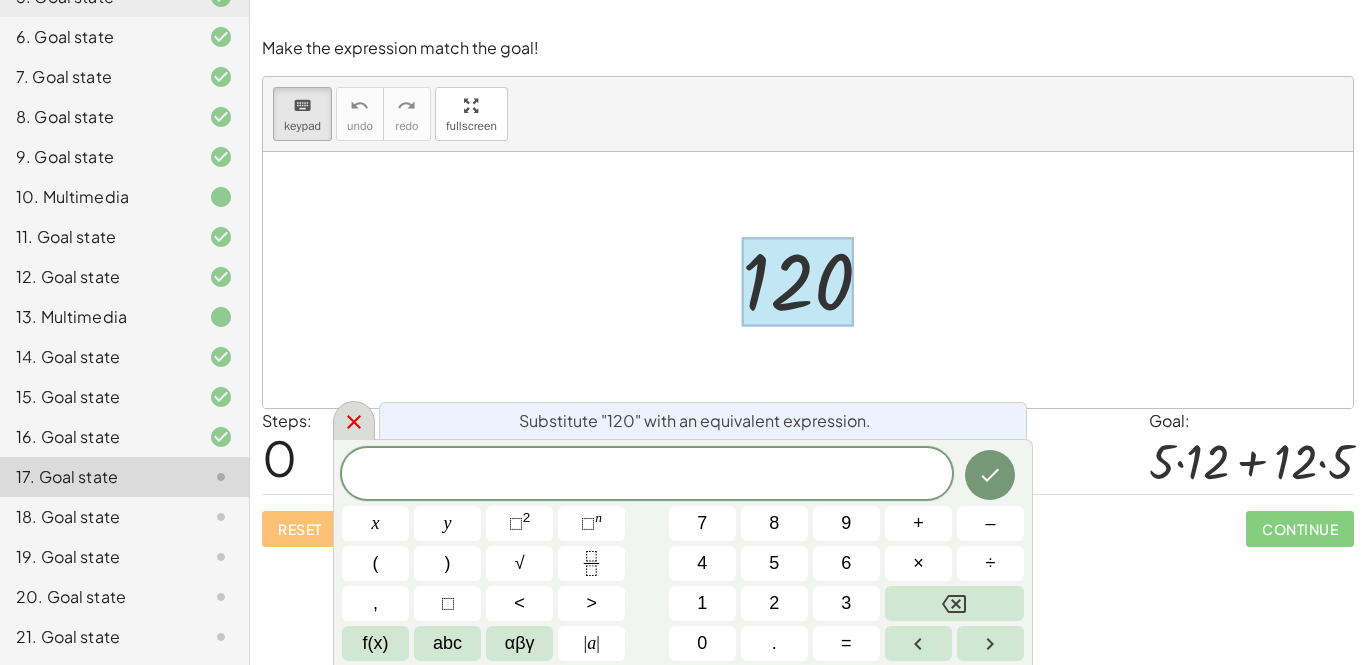 click 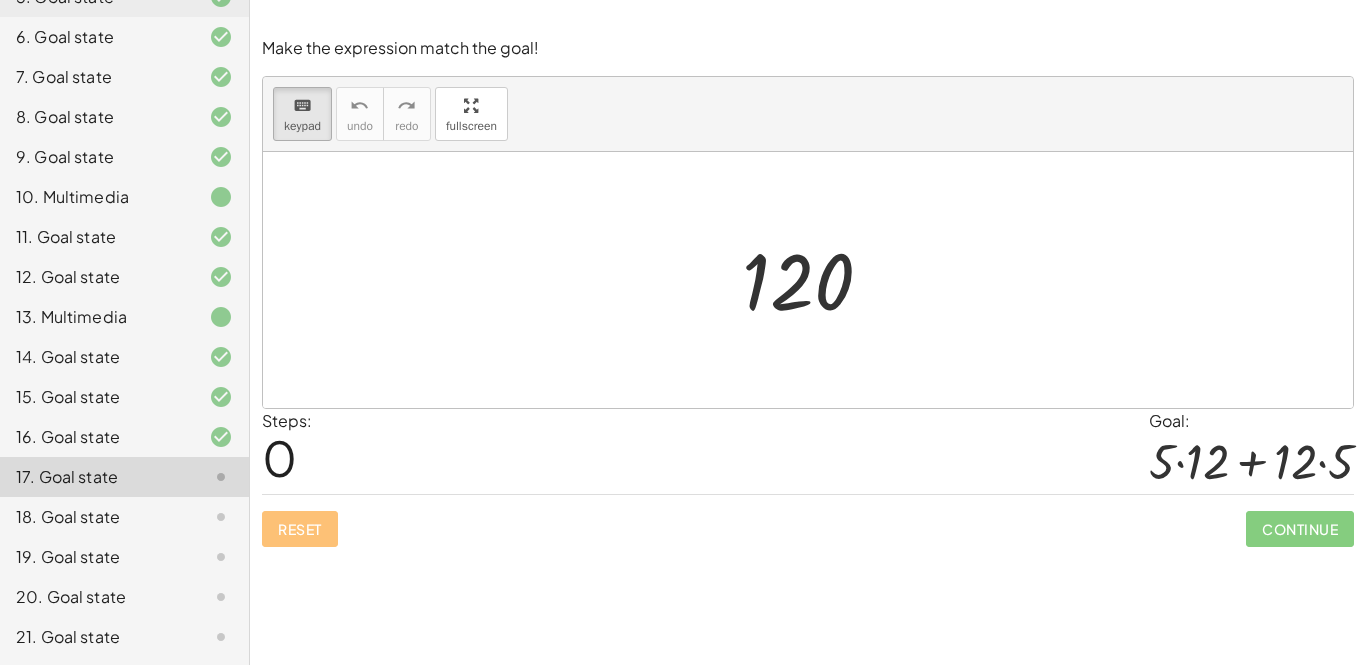 click at bounding box center [815, 280] 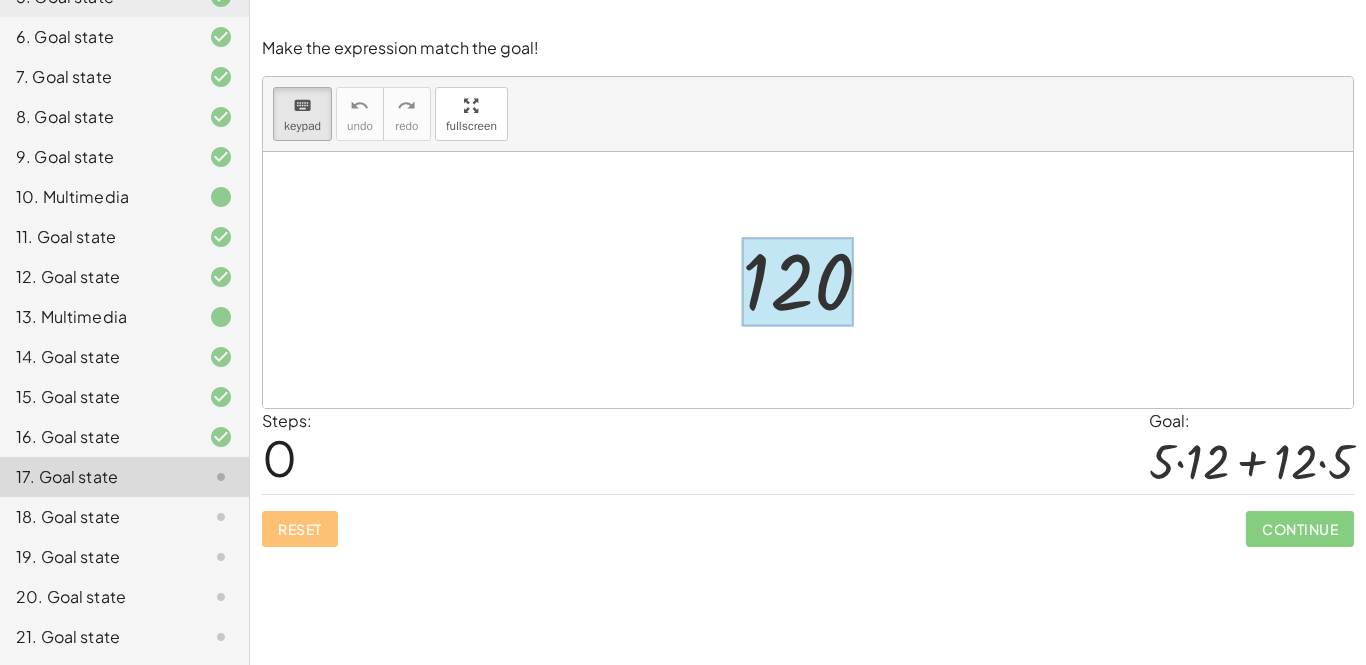 click at bounding box center (798, 282) 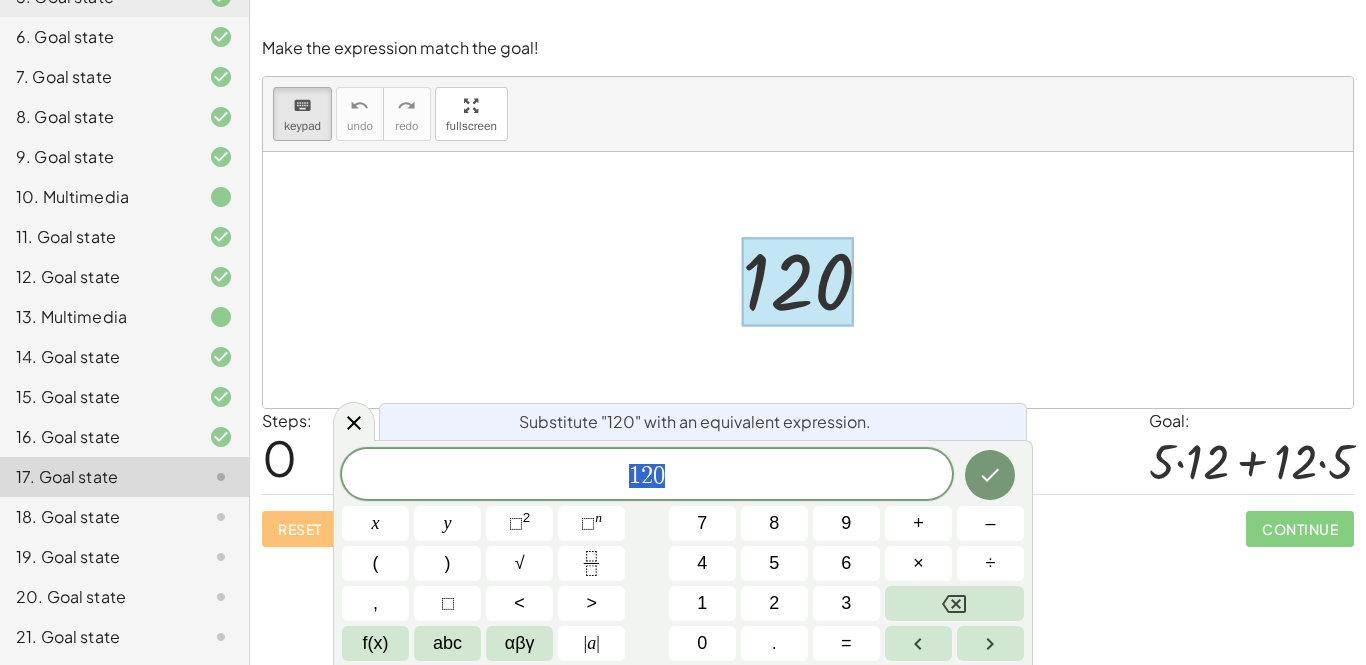 click at bounding box center [798, 282] 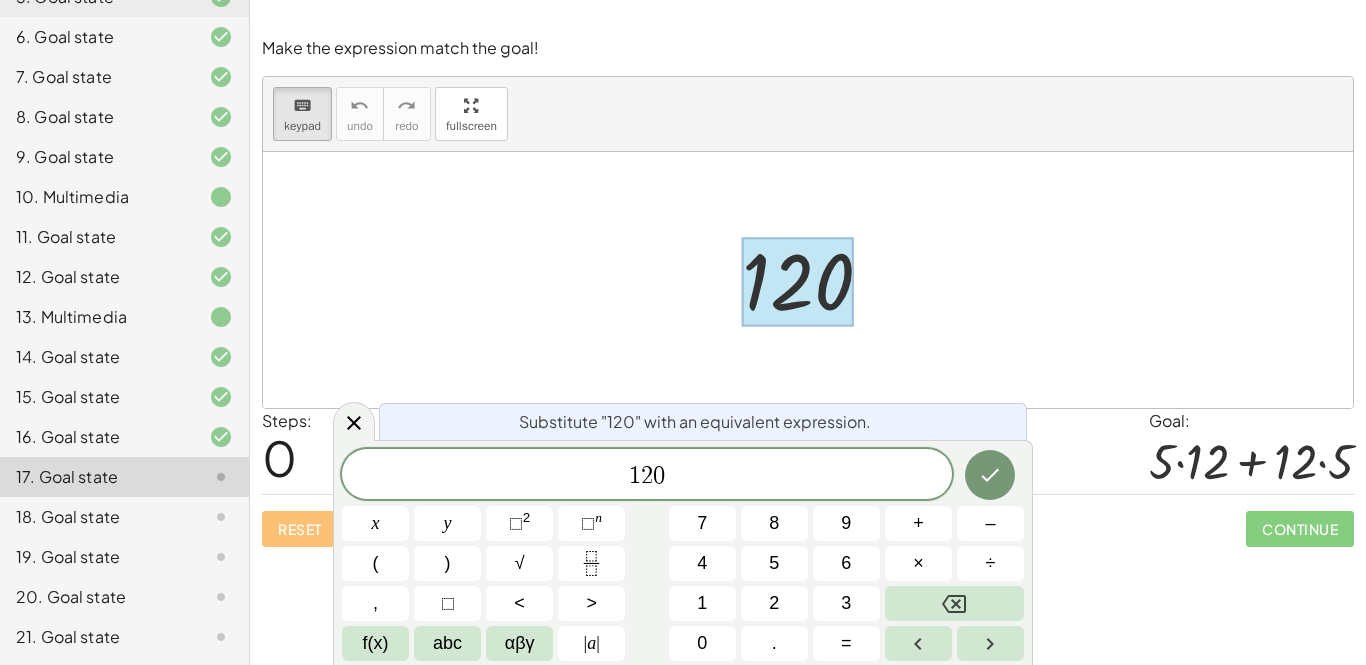 click at bounding box center (798, 282) 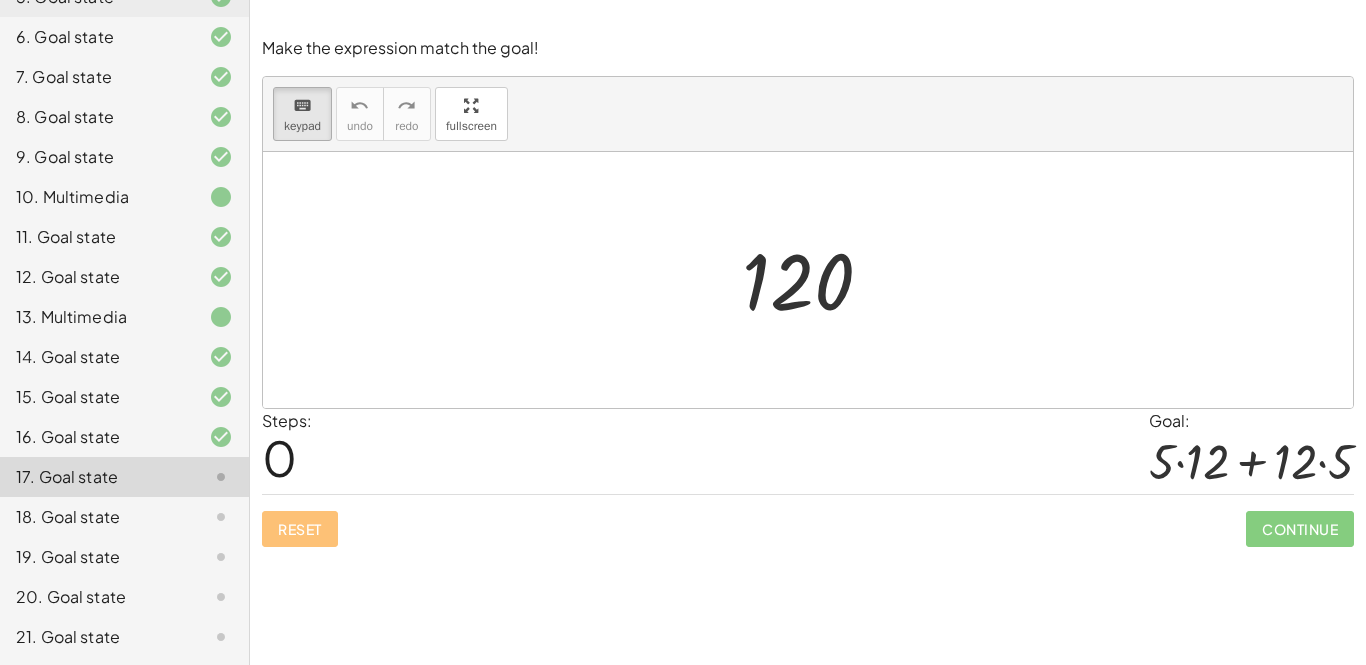 click on "keyboard keypad undo undo redo redo fullscreen" at bounding box center [808, 114] 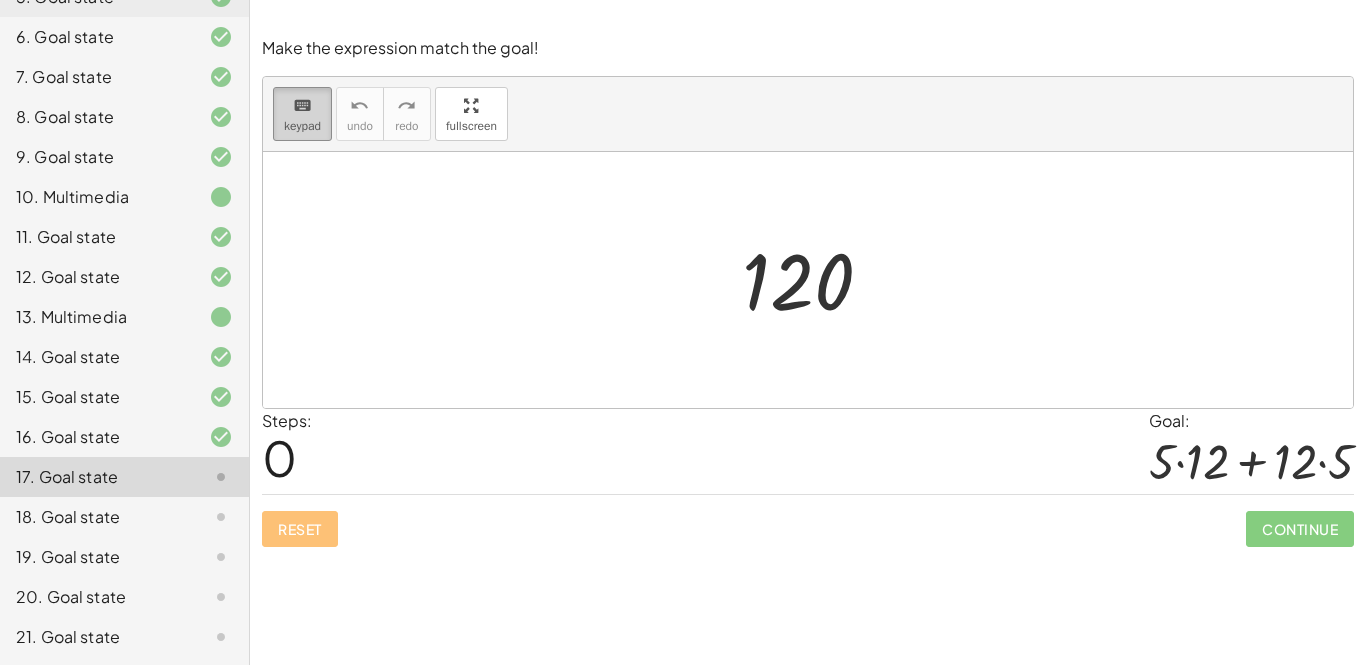 click on "keypad" at bounding box center (302, 126) 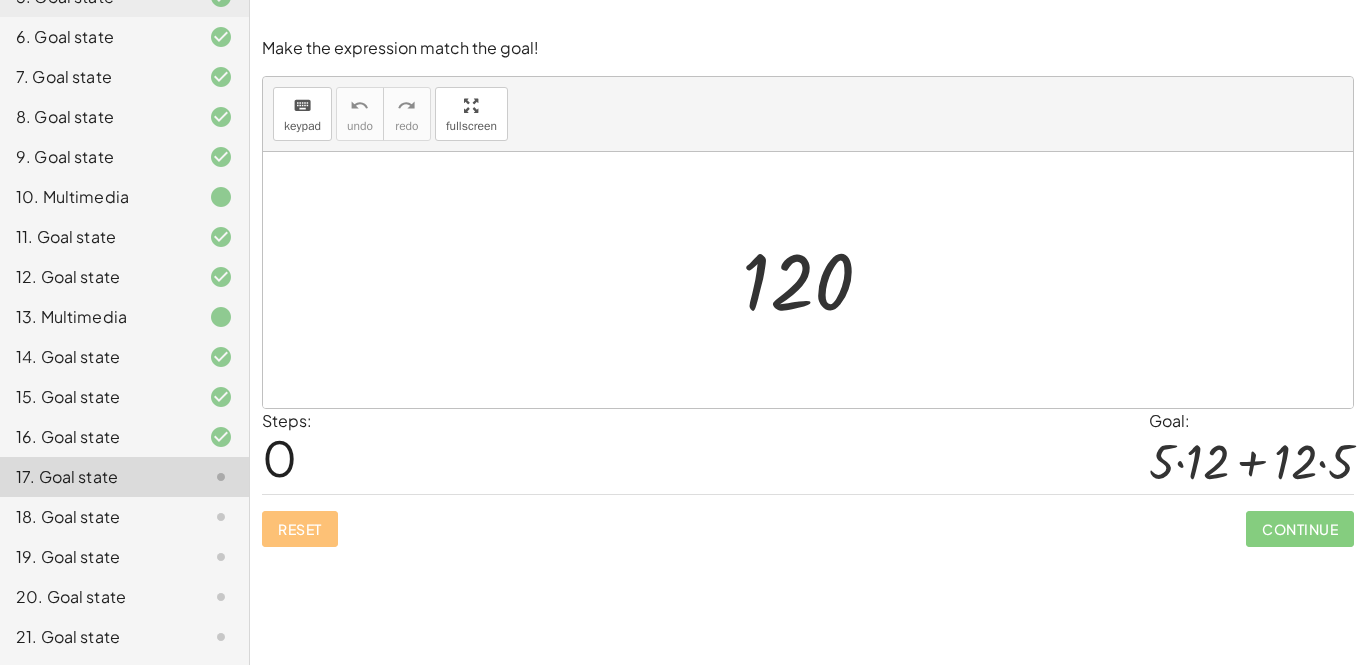 click at bounding box center (815, 280) 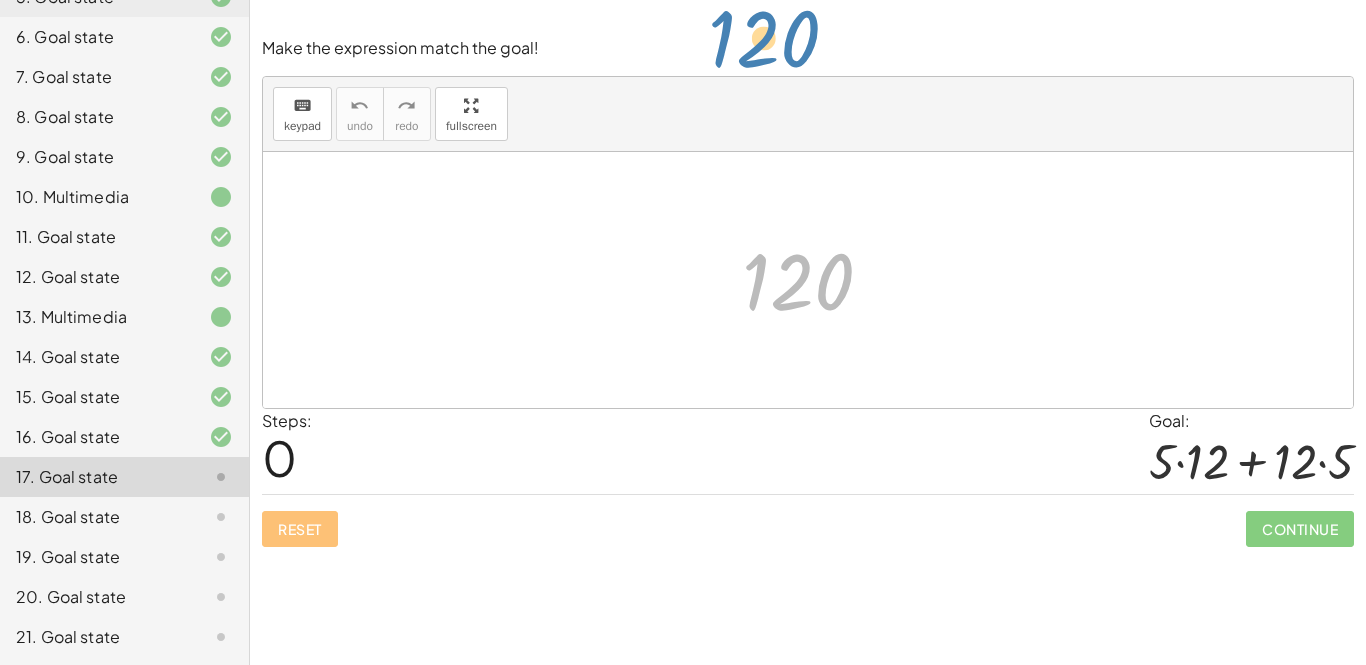 drag, startPoint x: 819, startPoint y: 284, endPoint x: 690, endPoint y: 4, distance: 308.2872 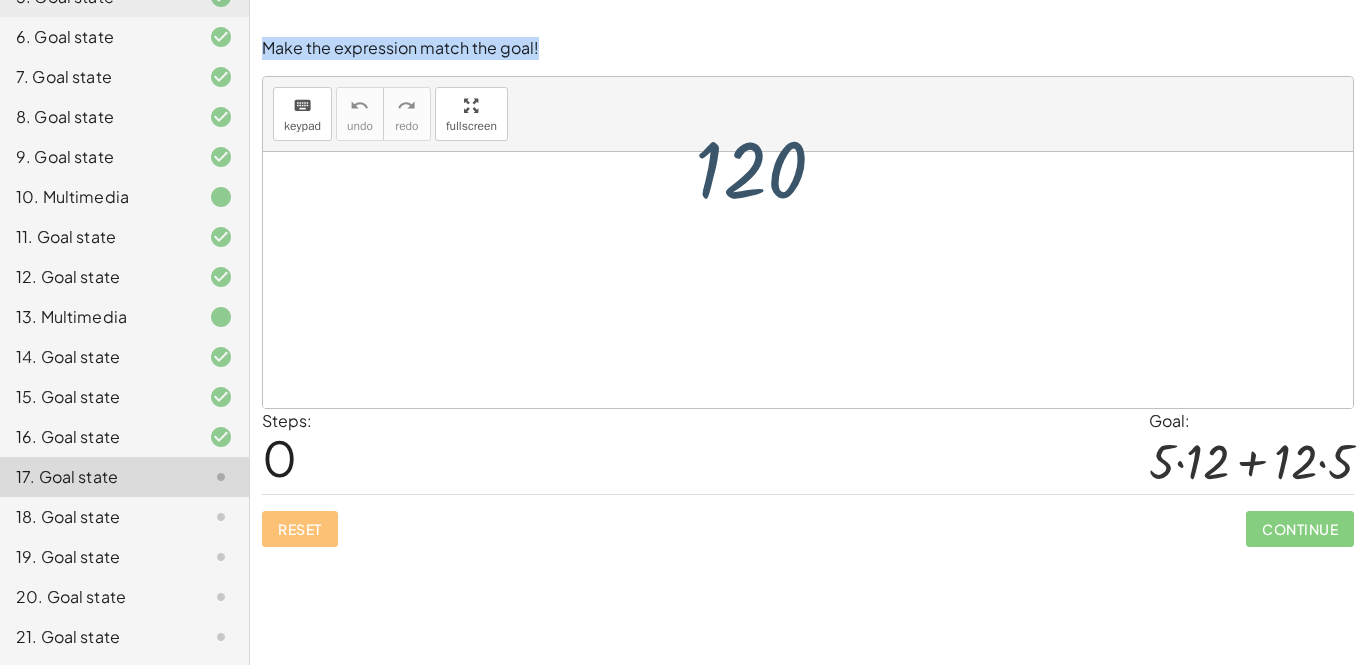 drag, startPoint x: 704, startPoint y: 33, endPoint x: 706, endPoint y: 46, distance: 13.152946 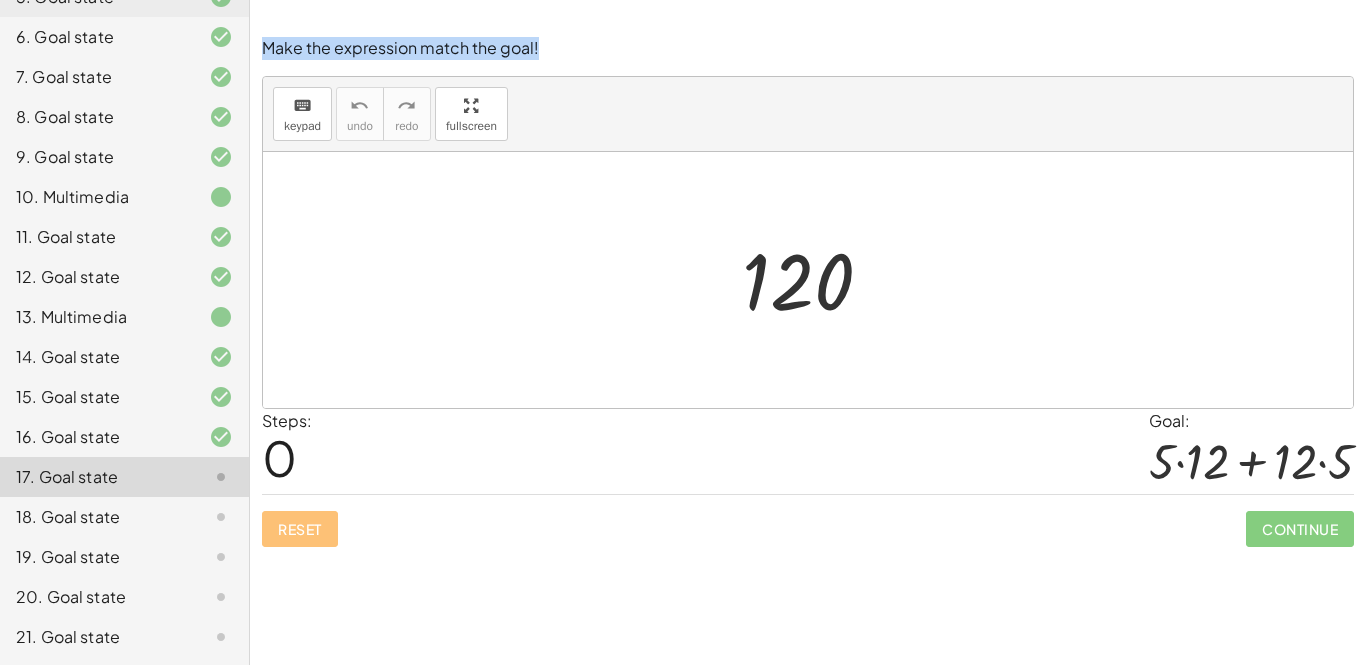 click at bounding box center (815, 280) 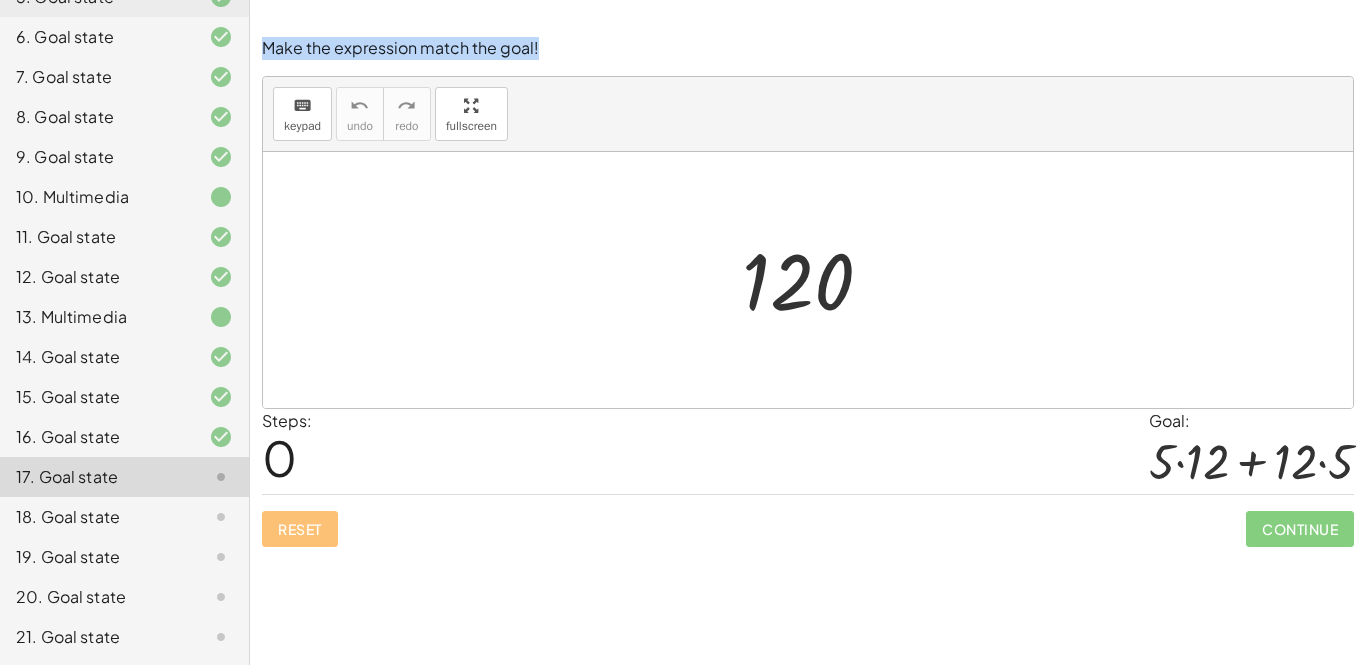 click at bounding box center (815, 280) 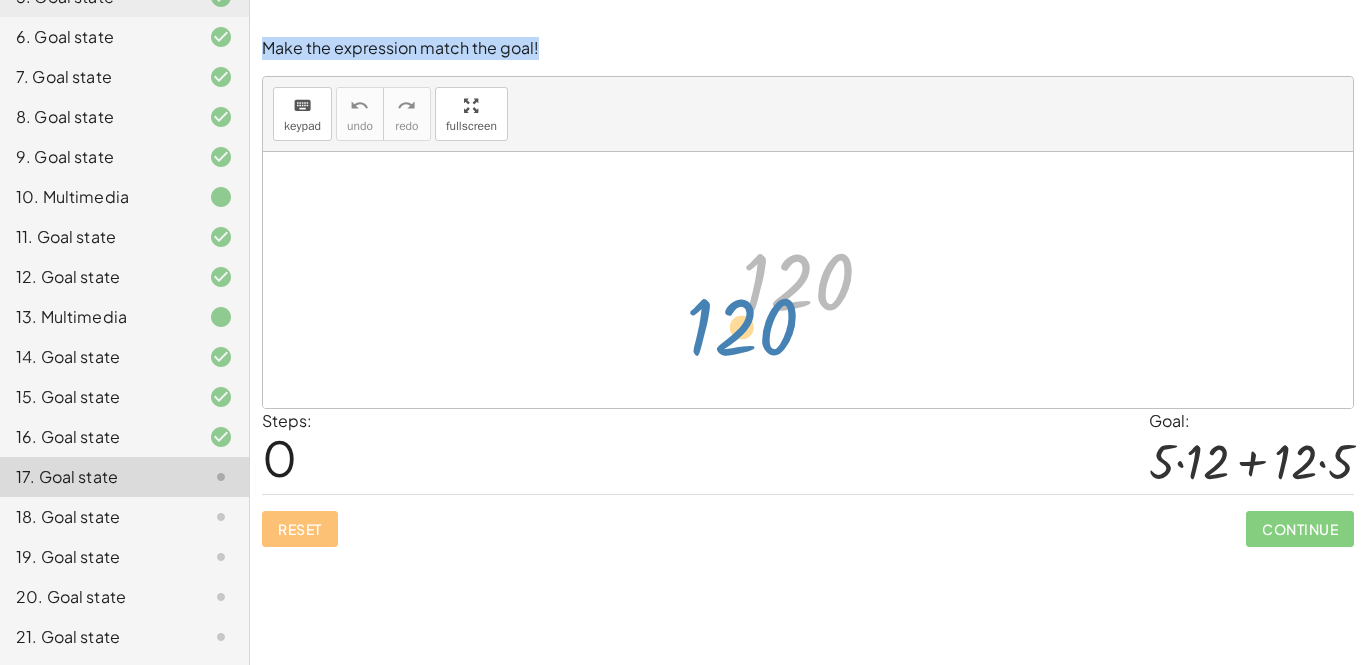 drag, startPoint x: 796, startPoint y: 299, endPoint x: 747, endPoint y: 336, distance: 61.400326 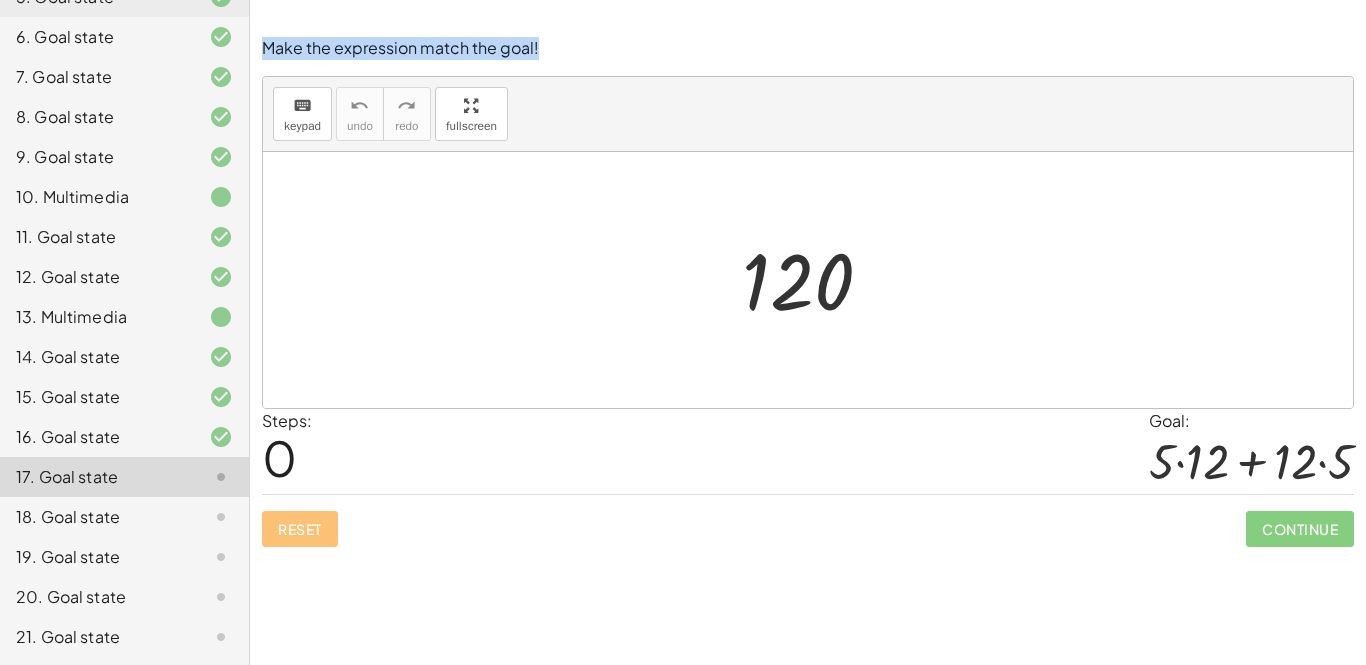 click on "Make the expression match the goal!" at bounding box center (808, 48) 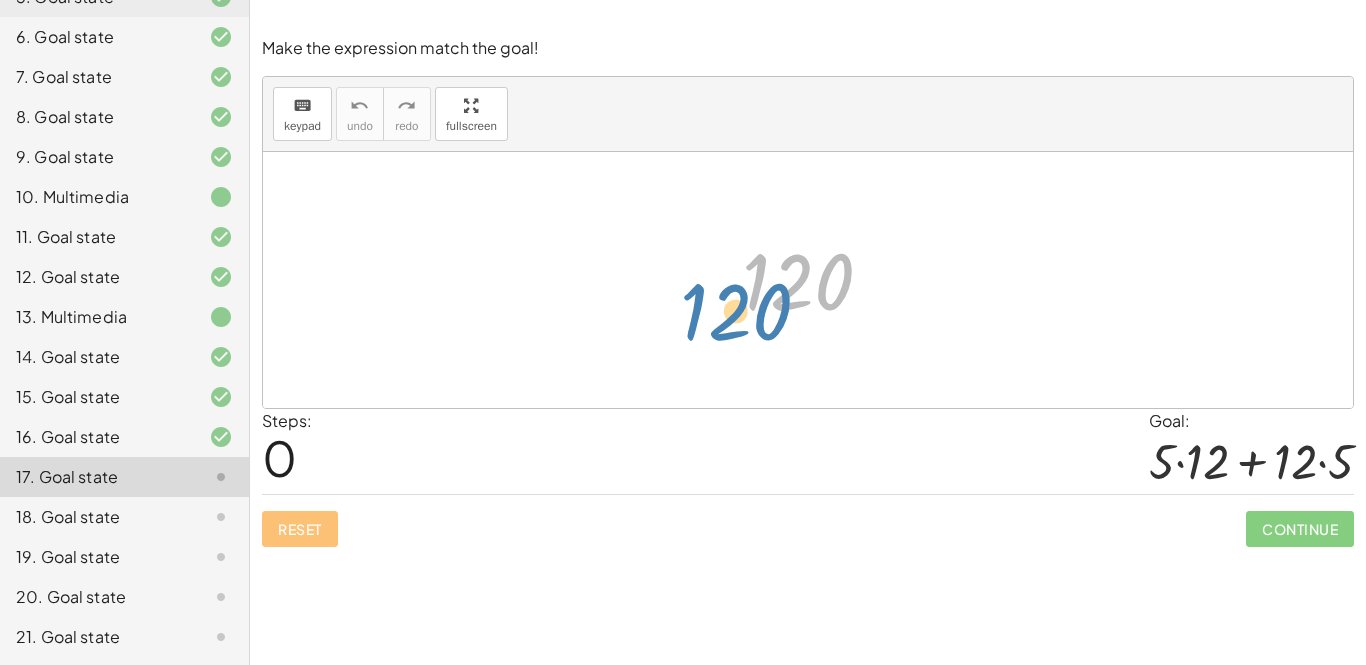 drag, startPoint x: 747, startPoint y: 297, endPoint x: 274, endPoint y: 458, distance: 499.64987 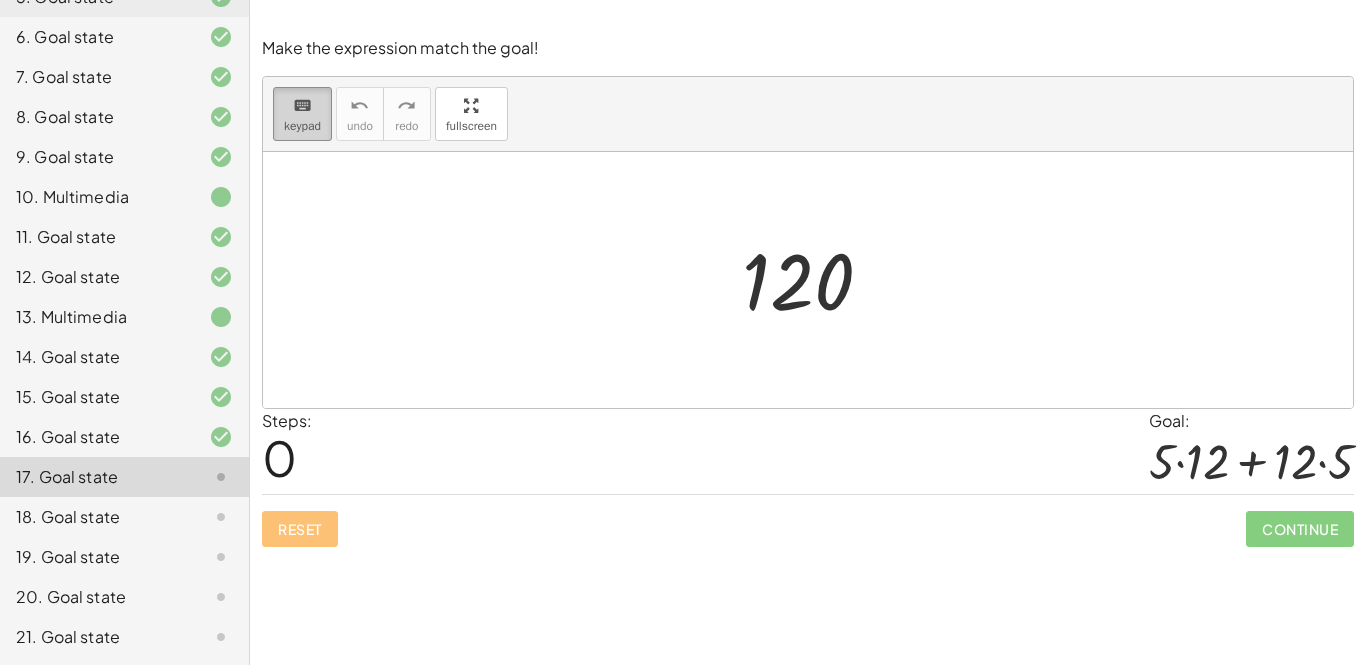click on "keyboard" at bounding box center [302, 106] 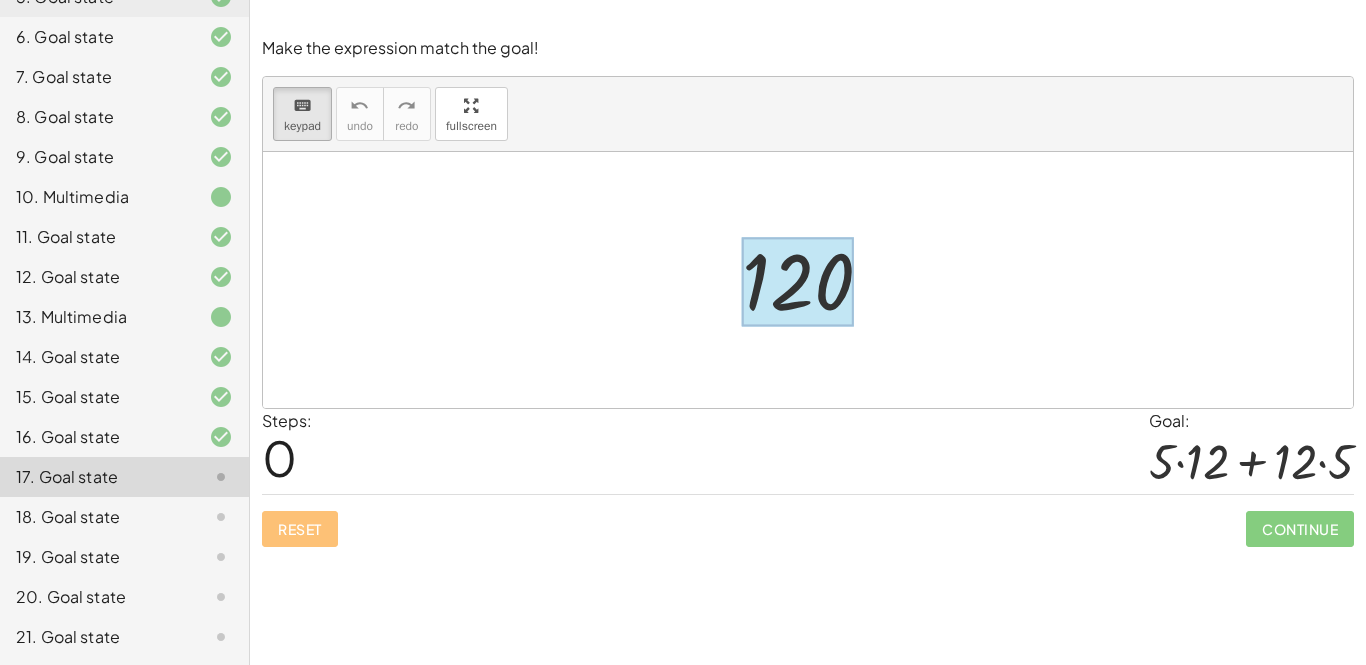 click at bounding box center [798, 282] 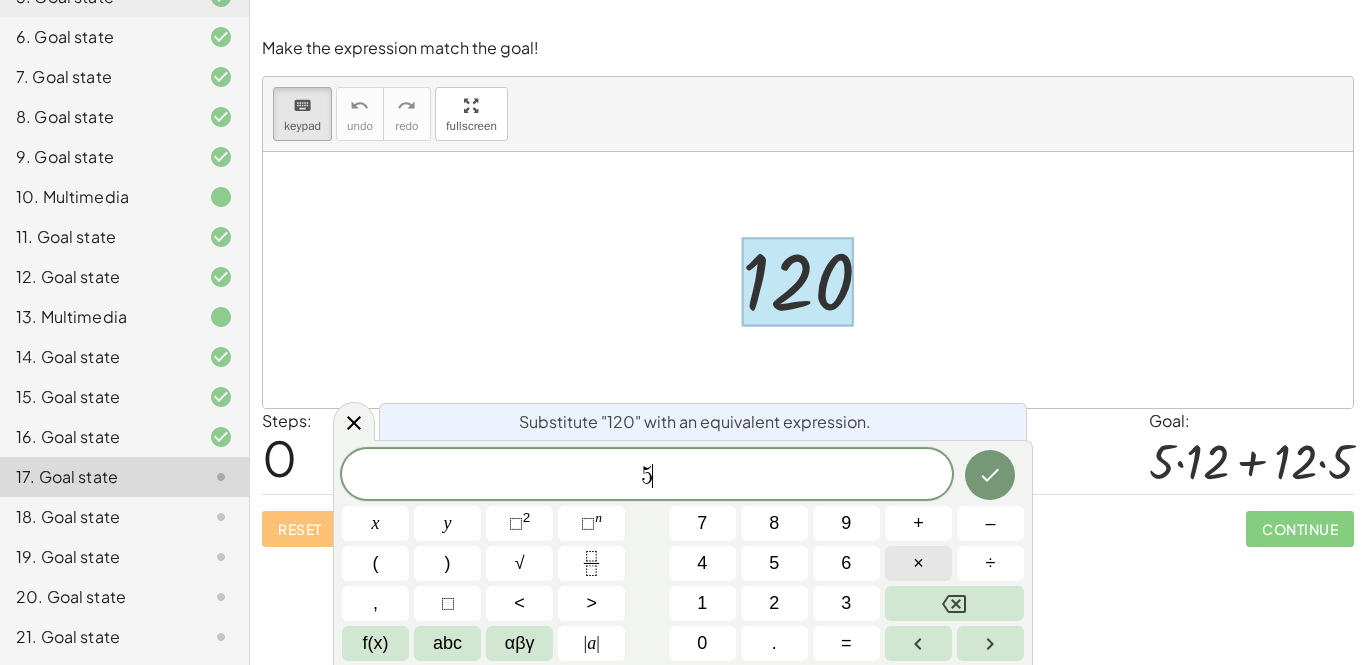 click on "×" at bounding box center (918, 563) 